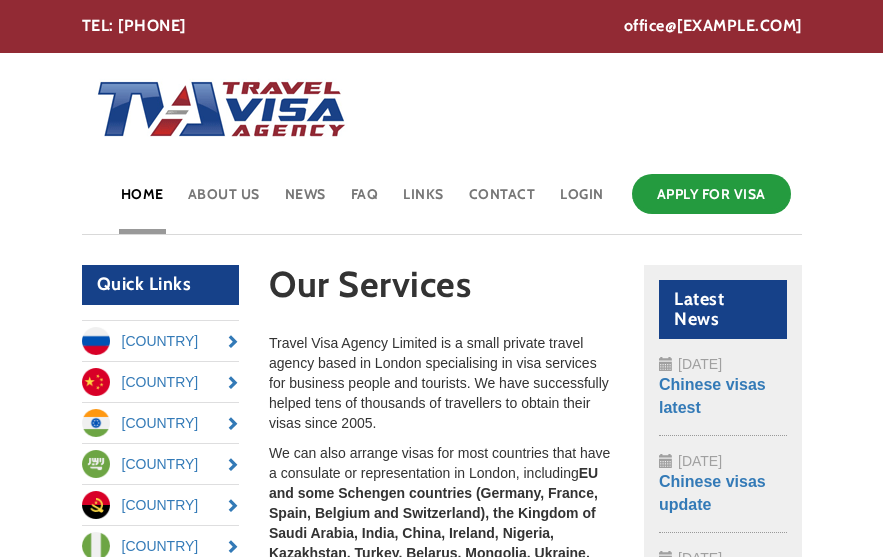 scroll, scrollTop: 0, scrollLeft: 0, axis: both 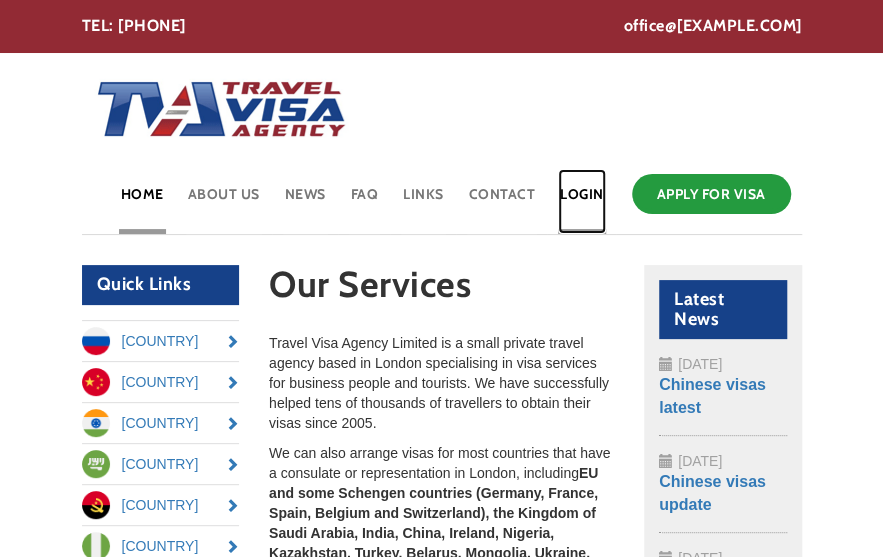 click on "Login" at bounding box center (582, 201) 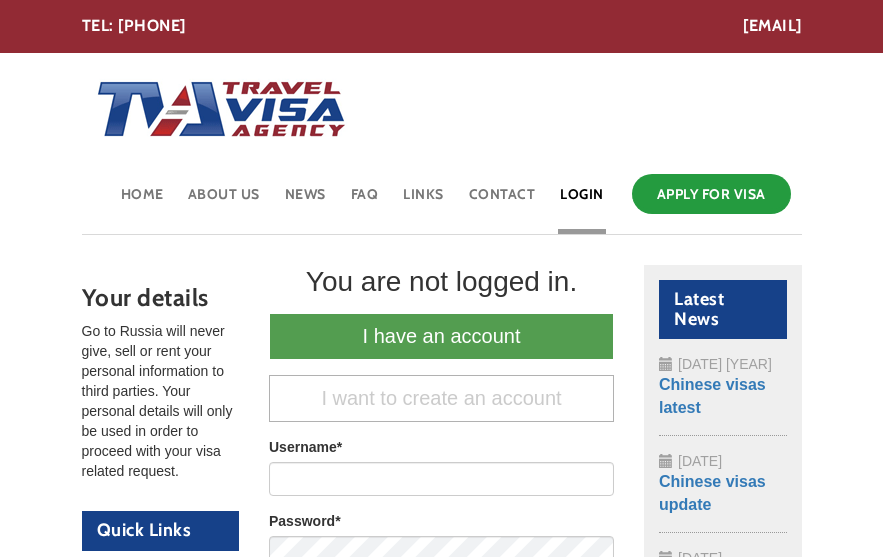 scroll, scrollTop: 0, scrollLeft: 0, axis: both 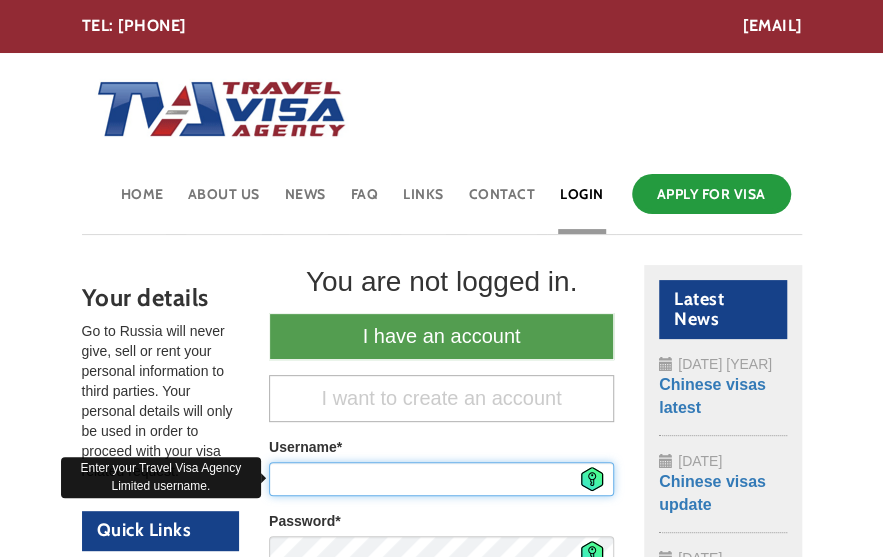 click on "Username  *" at bounding box center (441, 479) 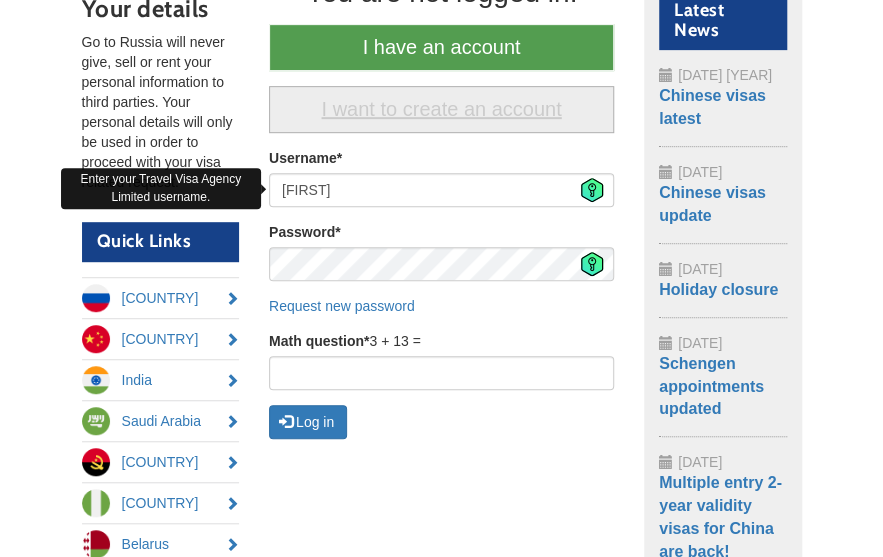 scroll, scrollTop: 290, scrollLeft: 0, axis: vertical 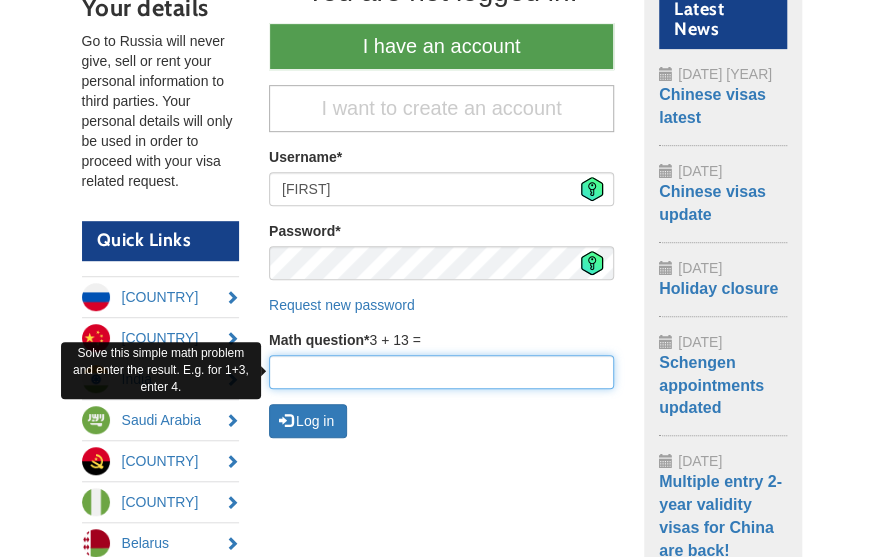 click on "Math question  *" at bounding box center [441, 372] 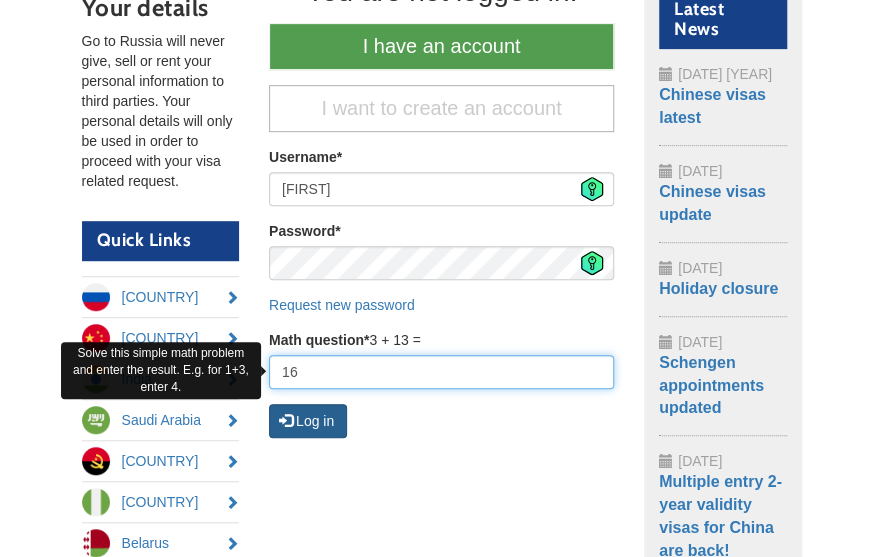 type on "16" 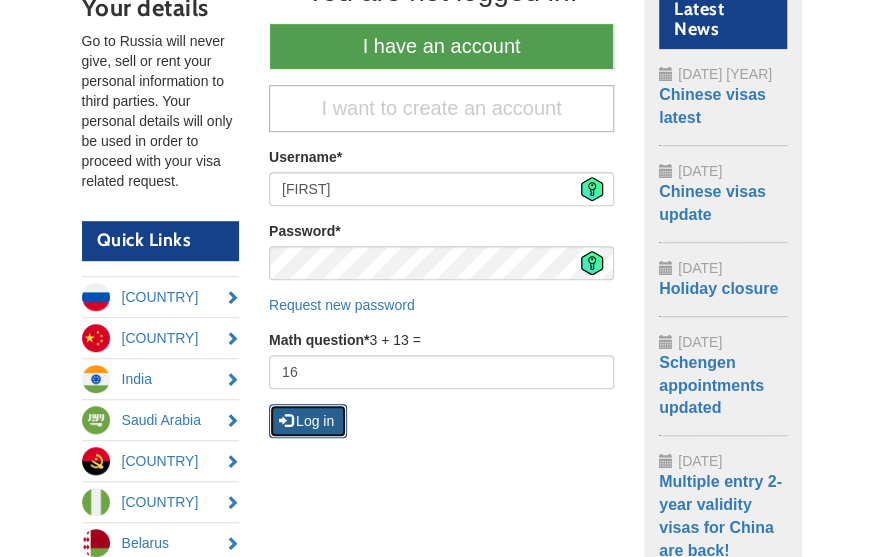 click on "Log in" at bounding box center [308, 421] 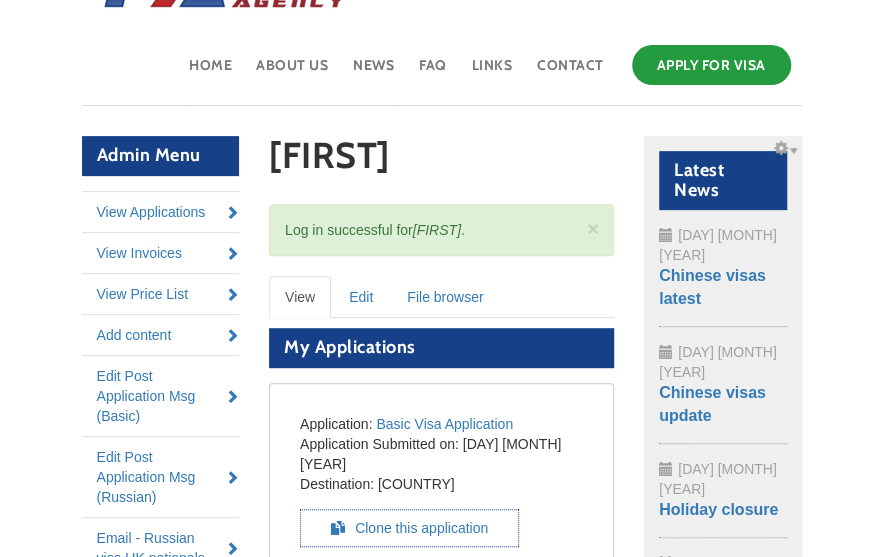 scroll, scrollTop: 186, scrollLeft: 0, axis: vertical 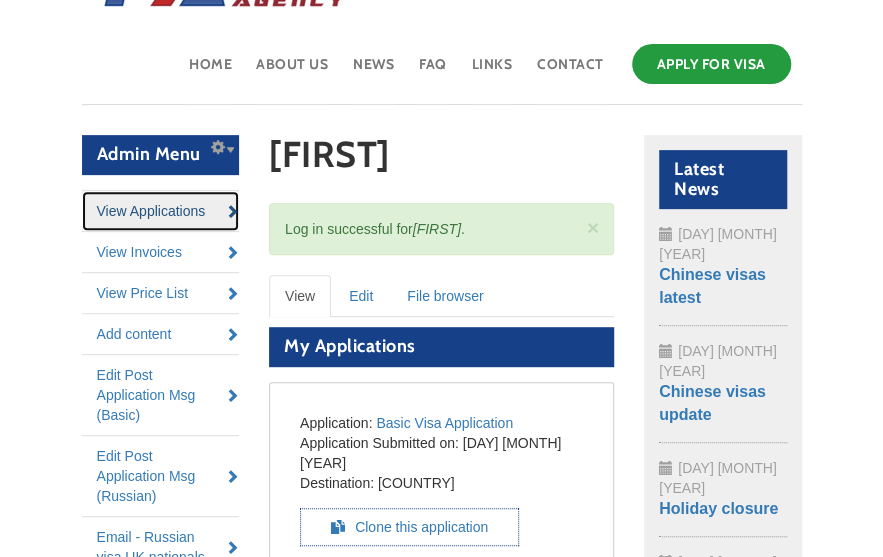click on "View Applications" at bounding box center [161, 211] 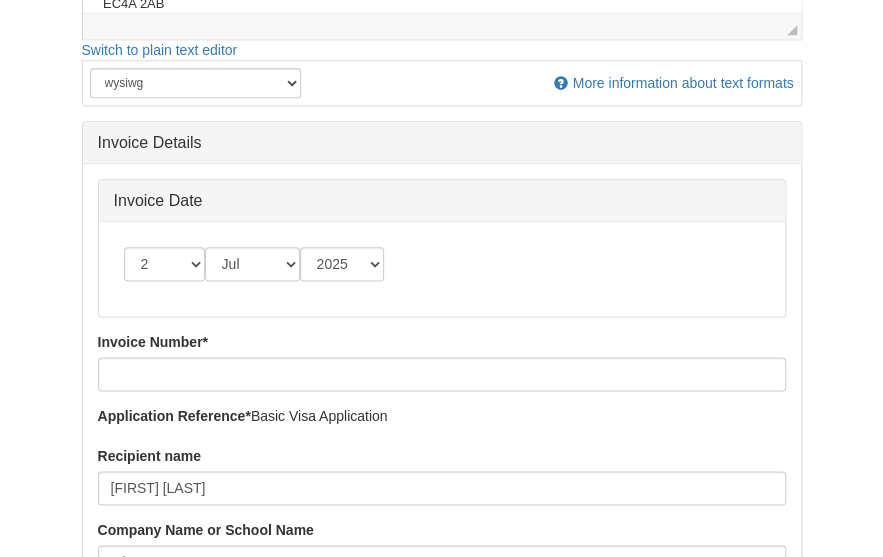 scroll, scrollTop: 733, scrollLeft: 0, axis: vertical 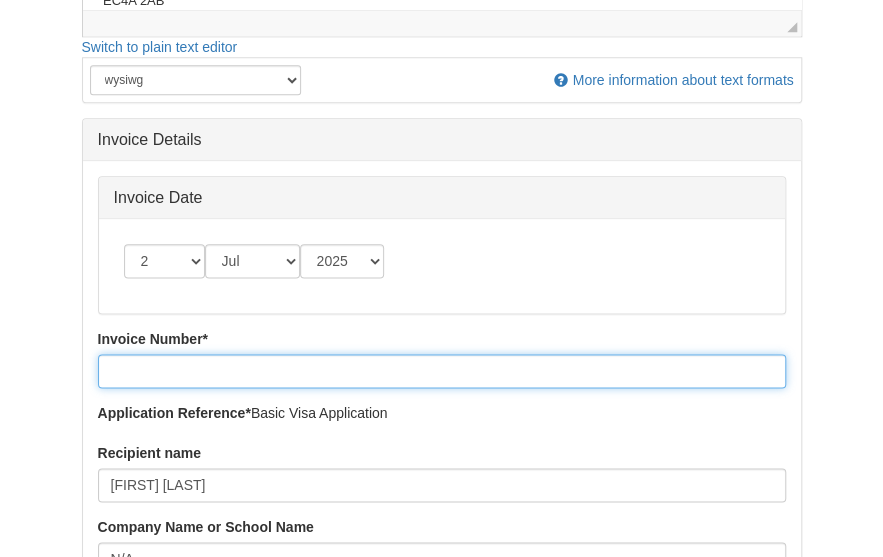 click on "Invoice Number  *" at bounding box center (442, 371) 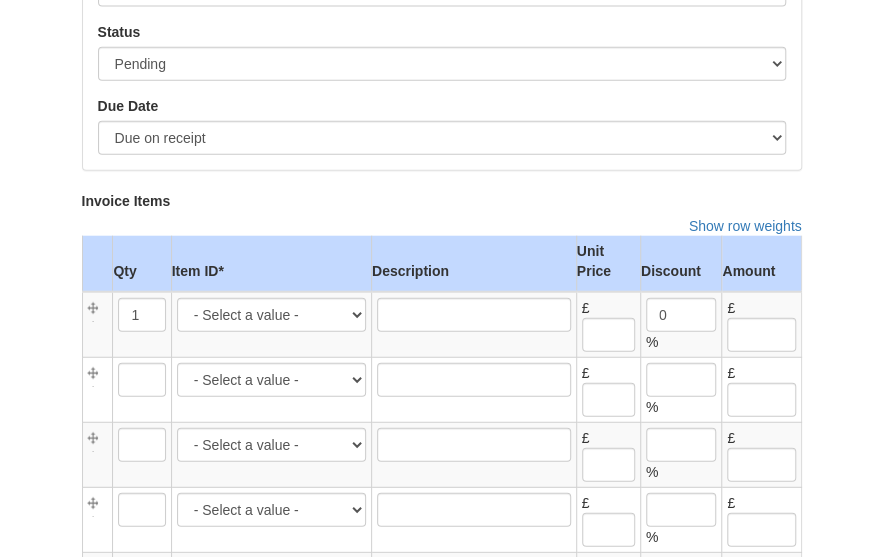 scroll, scrollTop: 1623, scrollLeft: 0, axis: vertical 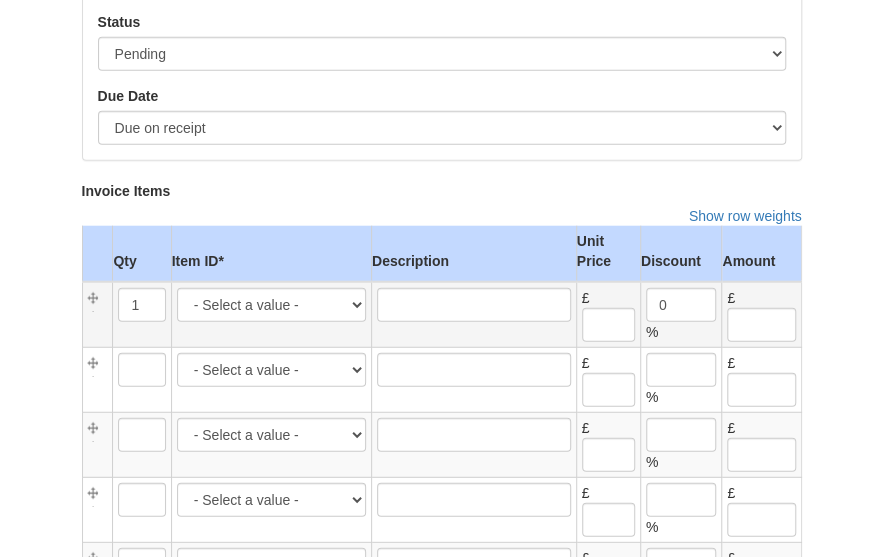 type on "02074043" 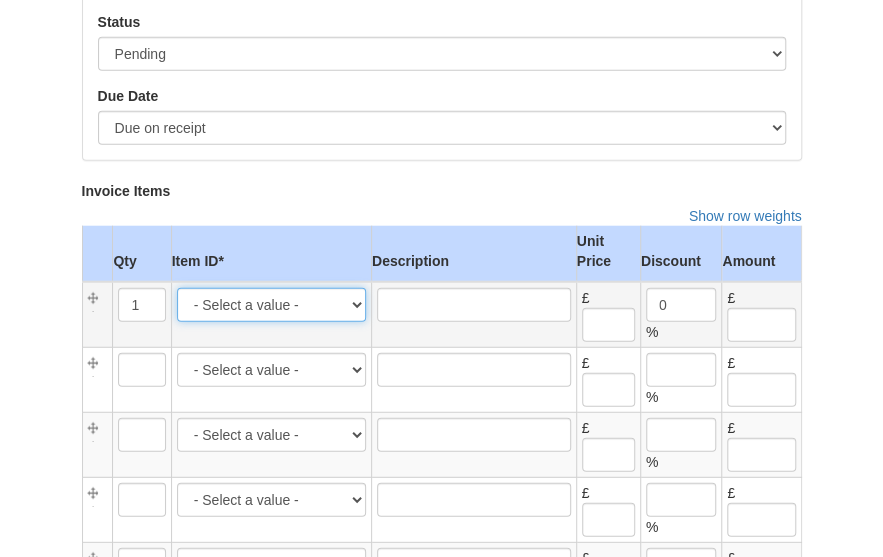 click on "- Select a value -  CD  --  Central London same day courier delivery  --  25.00   CD Mace  --  Courier Delivery Mace  --  15.00   CD2  --  Courier collection/delivery same day, Greater London  --  45.00   D1  --  Royal Mail Special Delivery - next day until 1pm  --  9.35   D2  --  Royal Mail Special Delivery incl. insurance - next day until 1pm  --  19.35   D3  --  Royal Mail Special Delivery Saturday Guaranteed  --  14.22   D4  --  Royal Mail Special Delivery - next day until 9am  --  36.95   D5  --  Royal Mail Special Delivery incl. insurance - next day until 9am  --  35.65   D6  --  Royal Mail Special Delivery Saturday Guaranteed including additional insurance   --  51.95   DHL UK  --  DHL to UK  --  7.95   OTHER  --  Other  --  0.00   AF1  --  Application form assistance  --  25.00   AOSF  --  Our service fee Angola STV  --  130.00   AuETASF  --  Australia ETA service fee  --  60.00   AZSF  --  Our service fee Azerbaijan  --  100.00   BACC/KSA sf  --  BACC/KSA legalisation service fee  --" at bounding box center [271, 305] 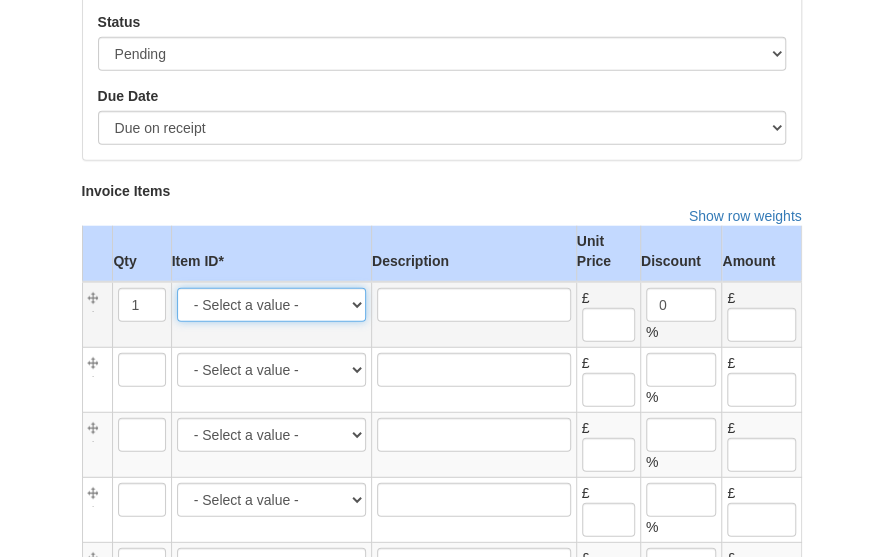 select on "3372" 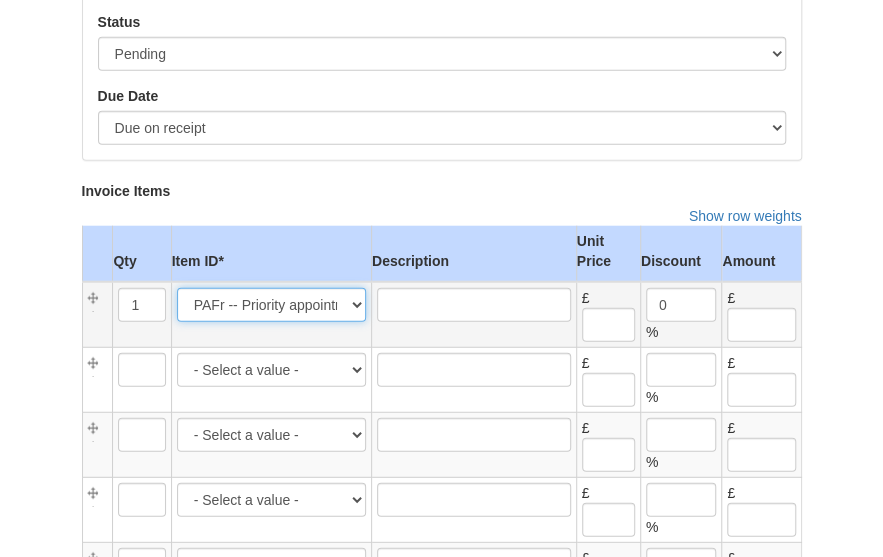 click on "- Select a value -  CD  --  Central London same day courier delivery  --  25.00   CD Mace  --  Courier Delivery Mace  --  15.00   CD2  --  Courier collection/delivery same day, Greater London  --  45.00   D1  --  Royal Mail Special Delivery - next day until 1pm  --  9.35   D2  --  Royal Mail Special Delivery incl. insurance - next day until 1pm  --  19.35   D3  --  Royal Mail Special Delivery Saturday Guaranteed  --  14.22   D4  --  Royal Mail Special Delivery - next day until 9am  --  36.95   D5  --  Royal Mail Special Delivery incl. insurance - next day until 9am  --  35.65   D6  --  Royal Mail Special Delivery Saturday Guaranteed including additional insurance   --  51.95   DHL UK  --  DHL to UK  --  7.95   OTHER  --  Other  --  0.00   AF1  --  Application form assistance  --  25.00   AOSF  --  Our service fee Angola STV  --  130.00   AuETASF  --  Australia ETA service fee  --  60.00   AZSF  --  Our service fee Azerbaijan  --  100.00   BACC/KSA sf  --  BACC/KSA legalisation service fee  --" at bounding box center (271, 305) 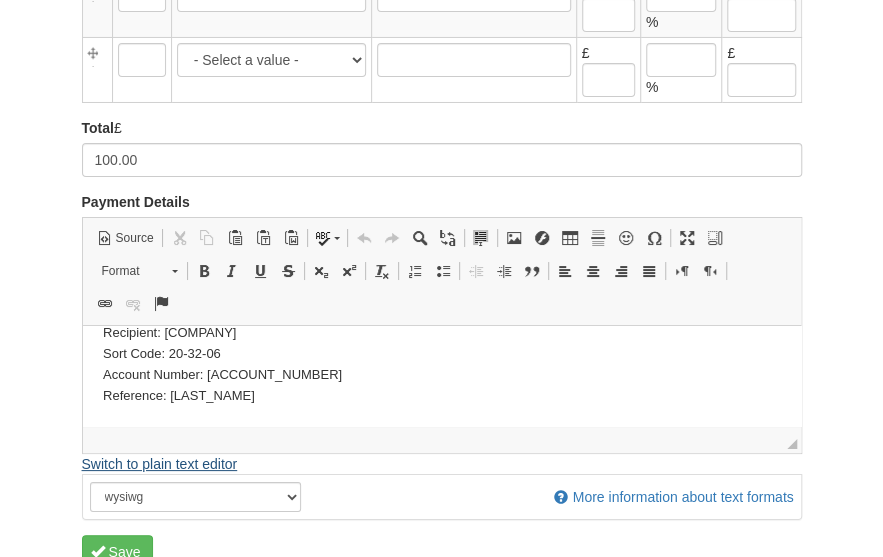 scroll, scrollTop: 2466, scrollLeft: 0, axis: vertical 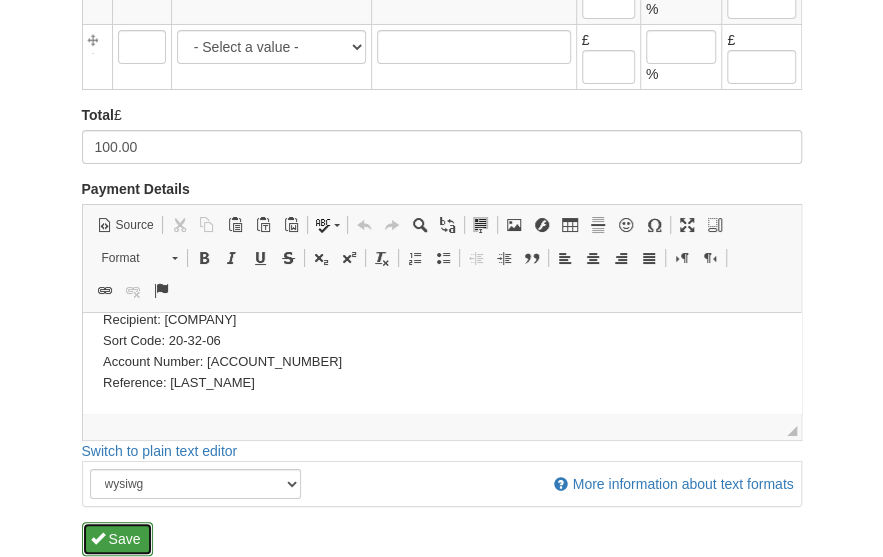 click on "Save" at bounding box center (118, 539) 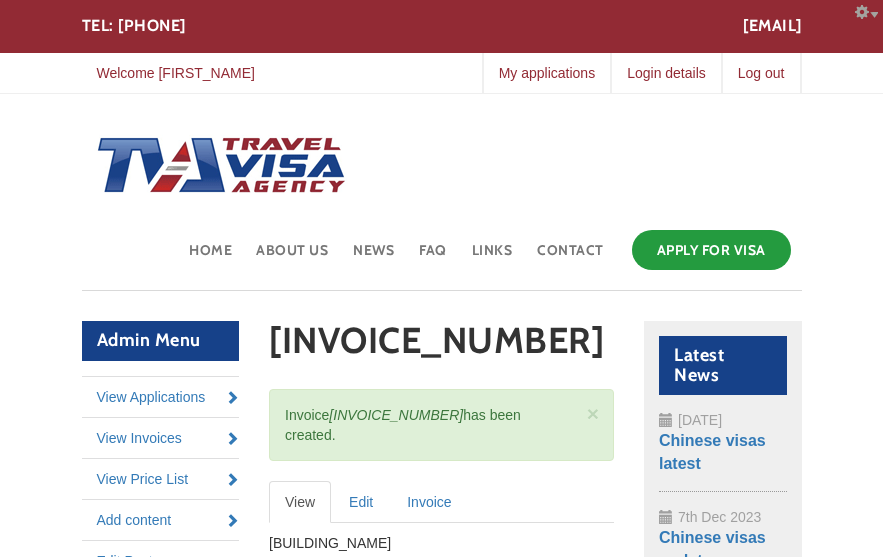 scroll, scrollTop: 0, scrollLeft: 0, axis: both 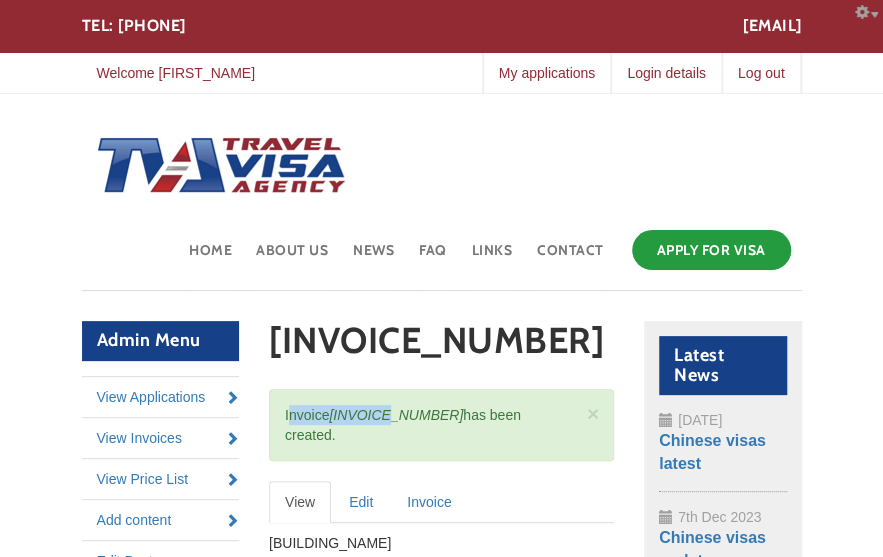 drag, startPoint x: 274, startPoint y: 421, endPoint x: 394, endPoint y: 417, distance: 120.06665 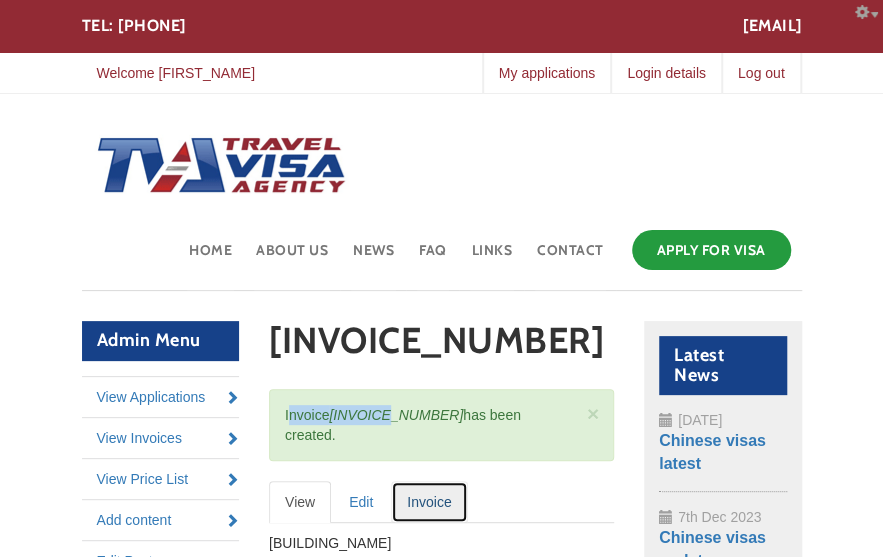 click on "Invoice" at bounding box center (429, 502) 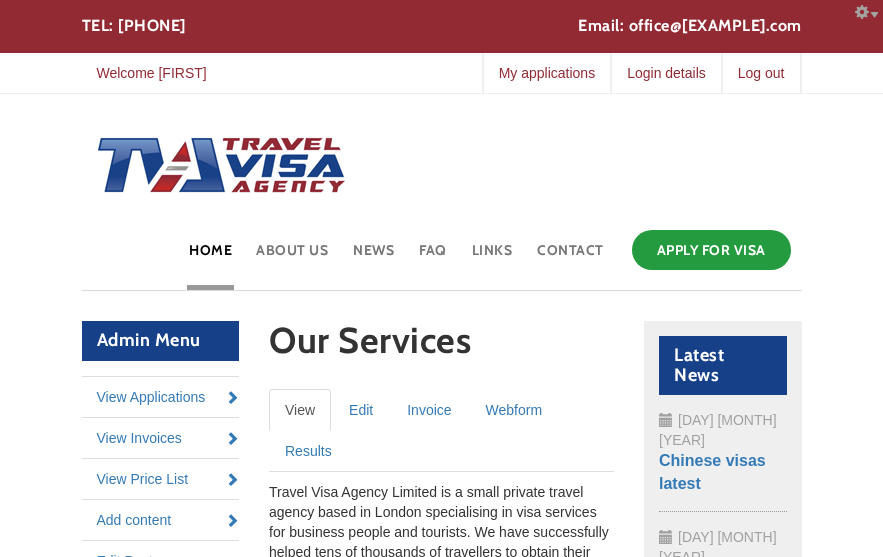 scroll, scrollTop: 0, scrollLeft: 0, axis: both 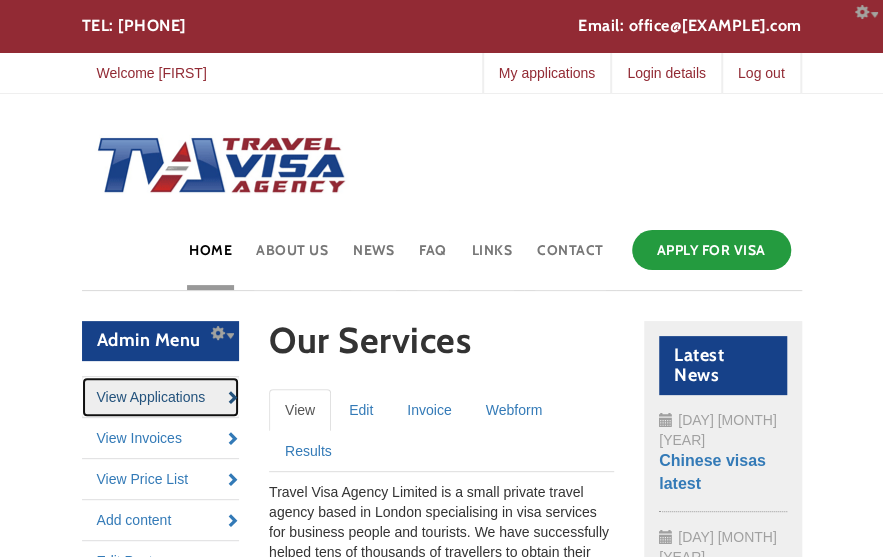 click on "View Applications" at bounding box center (161, 397) 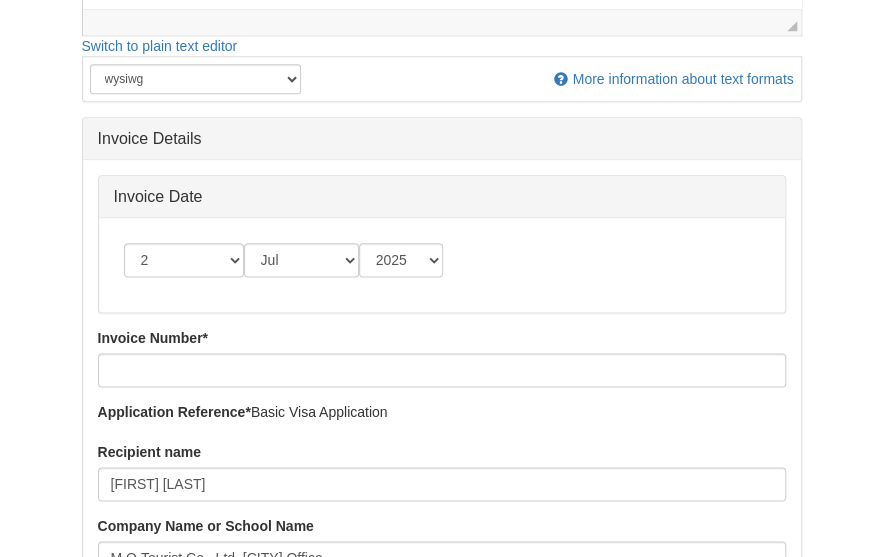 scroll, scrollTop: 735, scrollLeft: 0, axis: vertical 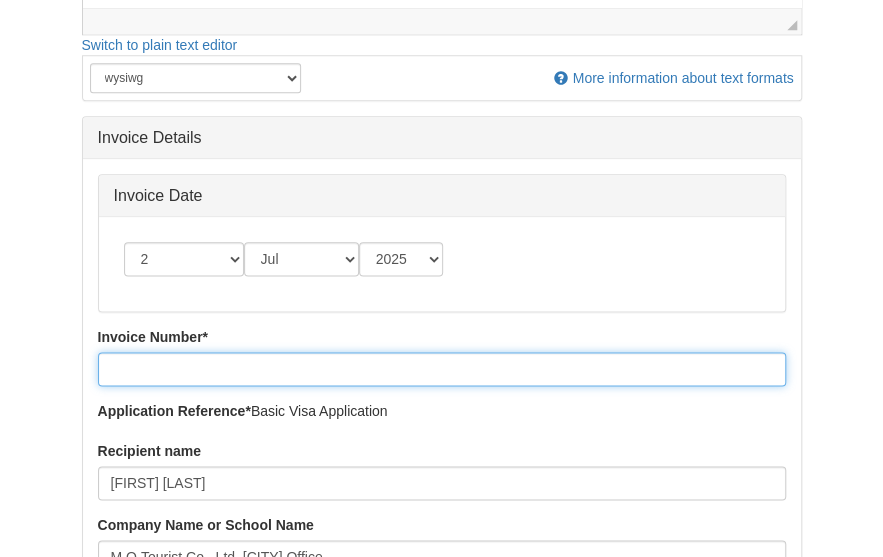 click on "Invoice Number *" at bounding box center [442, 369] 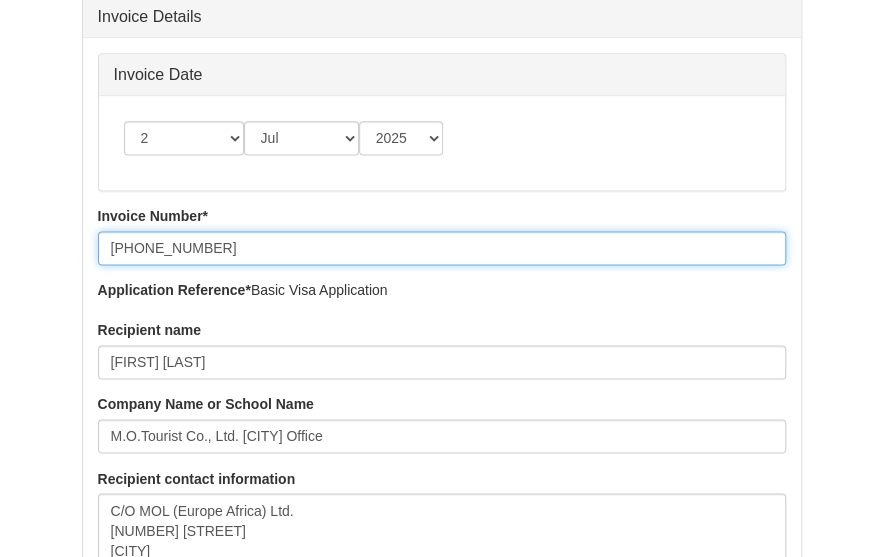 scroll, scrollTop: 861, scrollLeft: 0, axis: vertical 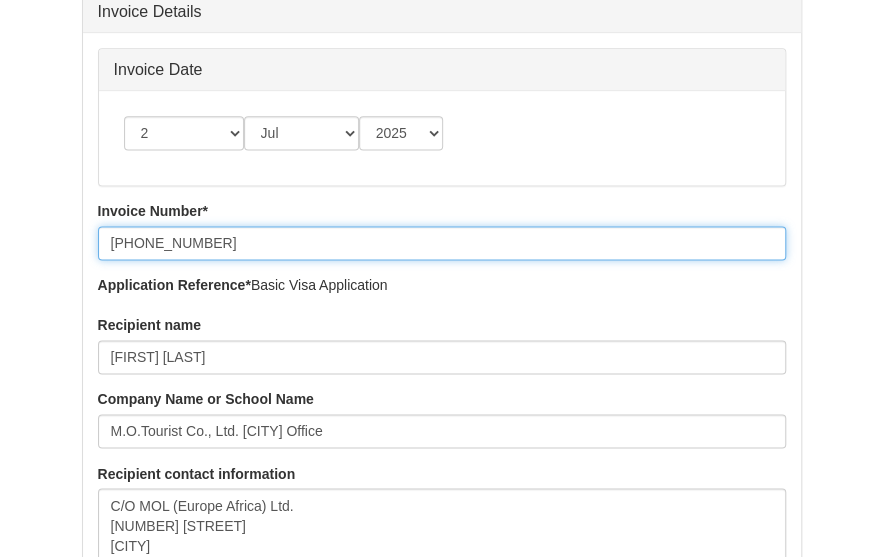 type on "[PHONE_NUMBER]" 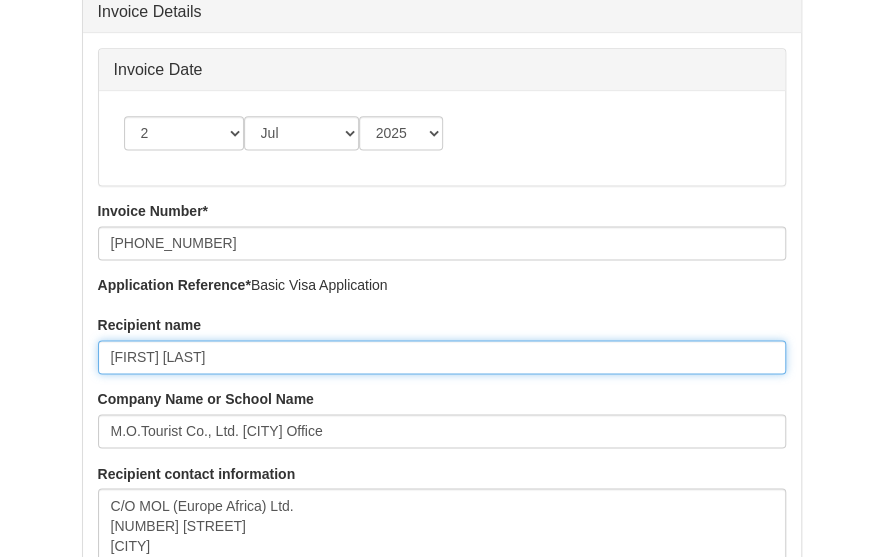 click on "Tsubasa  Mitsuda" at bounding box center (442, 357) 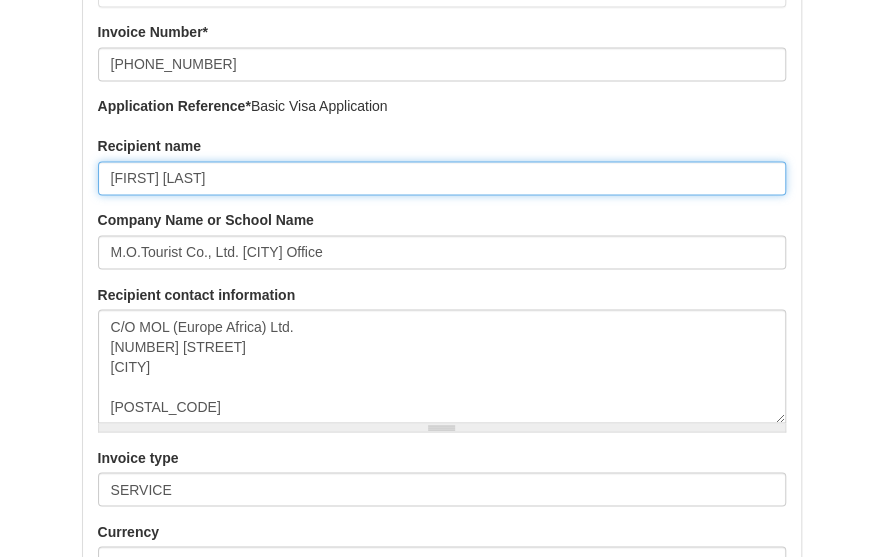 scroll, scrollTop: 1041, scrollLeft: 0, axis: vertical 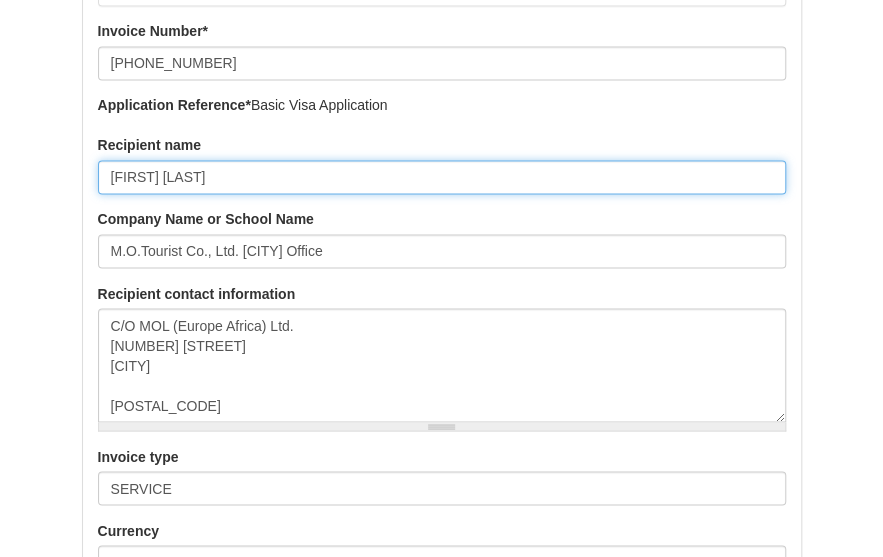 type on "Tsubasa Mitsuda" 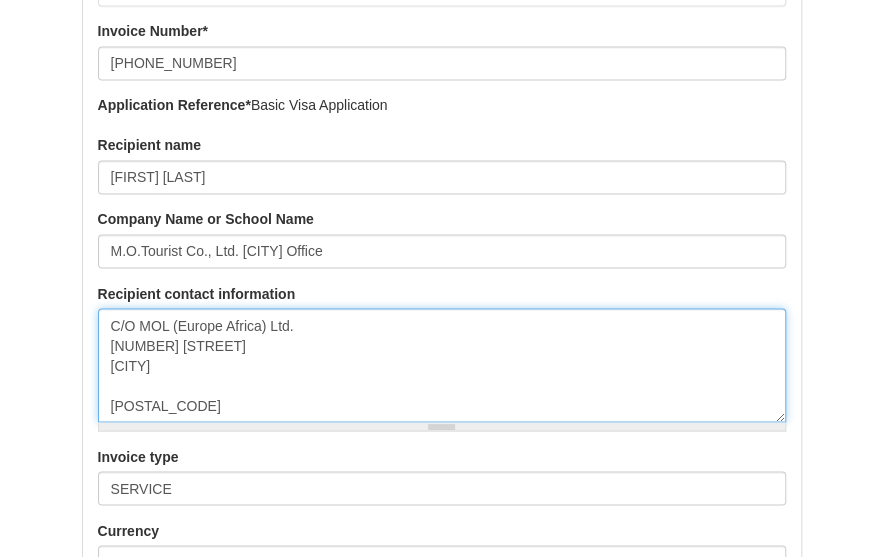 click on "C/O MOL (Europe Africa) Ltd.
3 Thomas More Square
London
E1W 1WY" at bounding box center [442, 365] 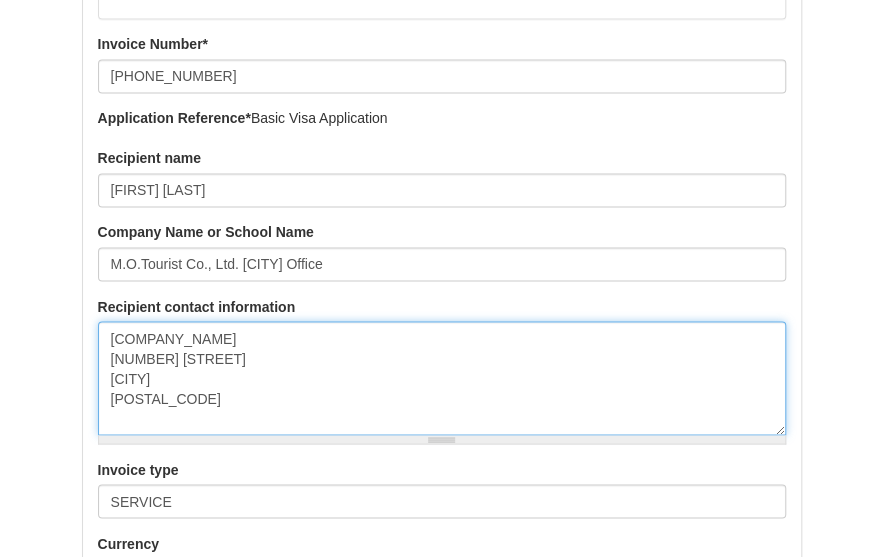 scroll, scrollTop: 1027, scrollLeft: 0, axis: vertical 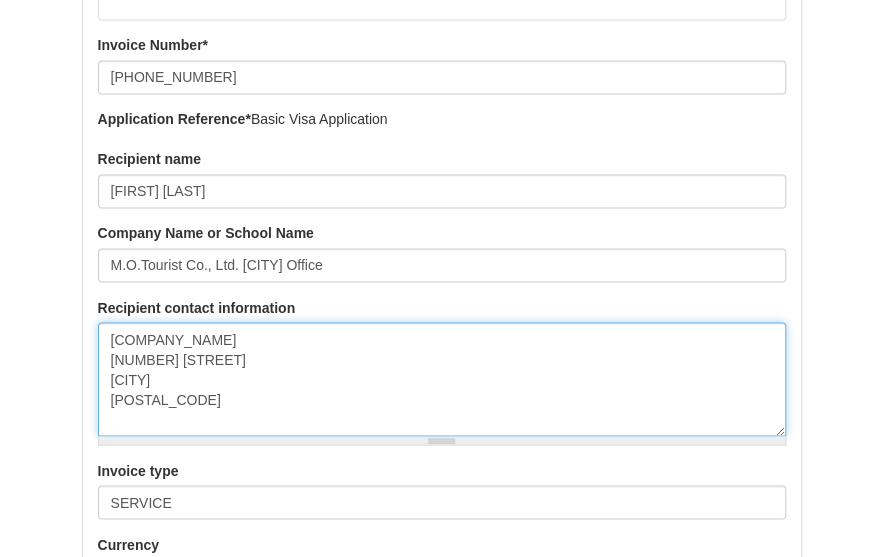 type on "C/O MOL (Europe Africa) Ltd.
3 Thomas More Square
London
E1W 1WY" 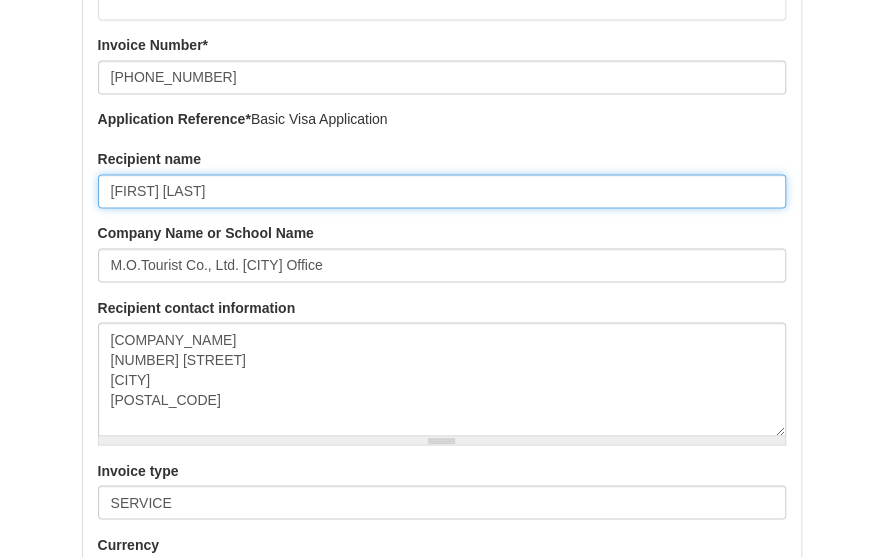 click on "Tsubasa Mitsuda" at bounding box center (442, 191) 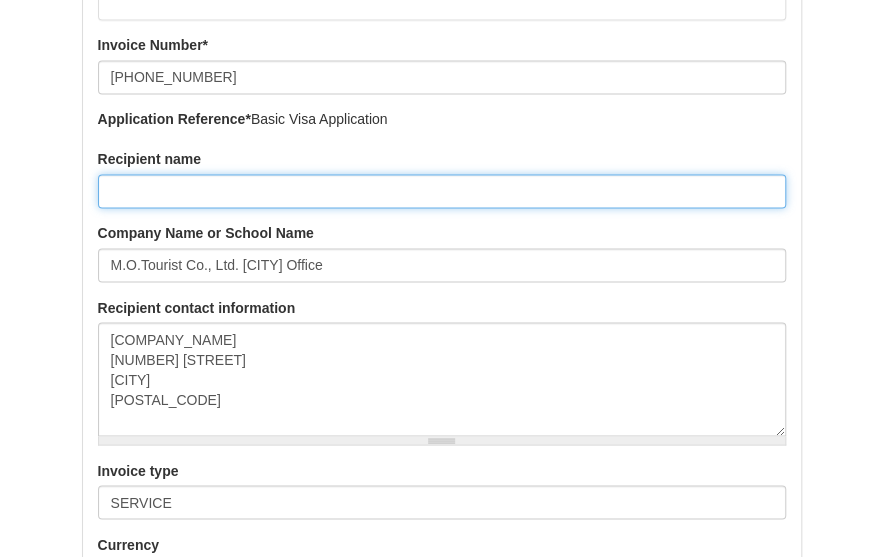 type 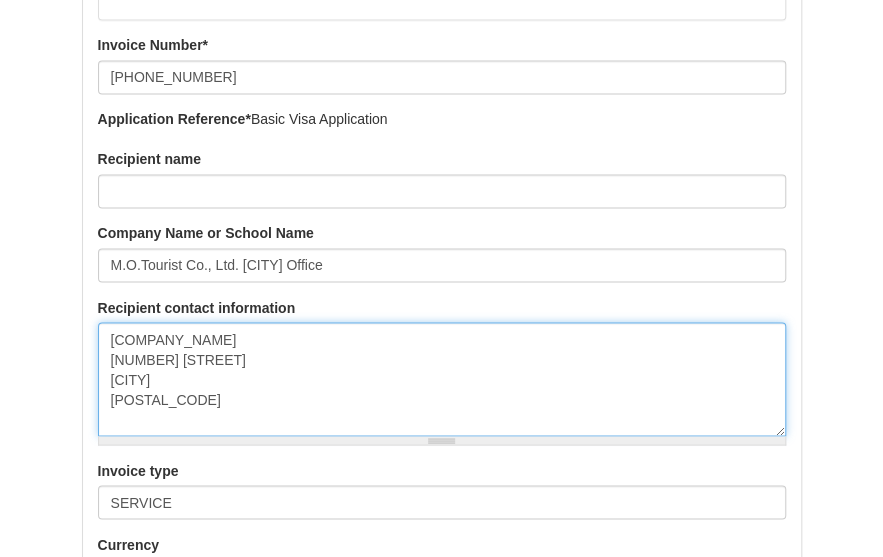 click on "C/O MOL (Europe Africa) Ltd.
3 Thomas More Square
London
E1W 1WY" at bounding box center [442, 379] 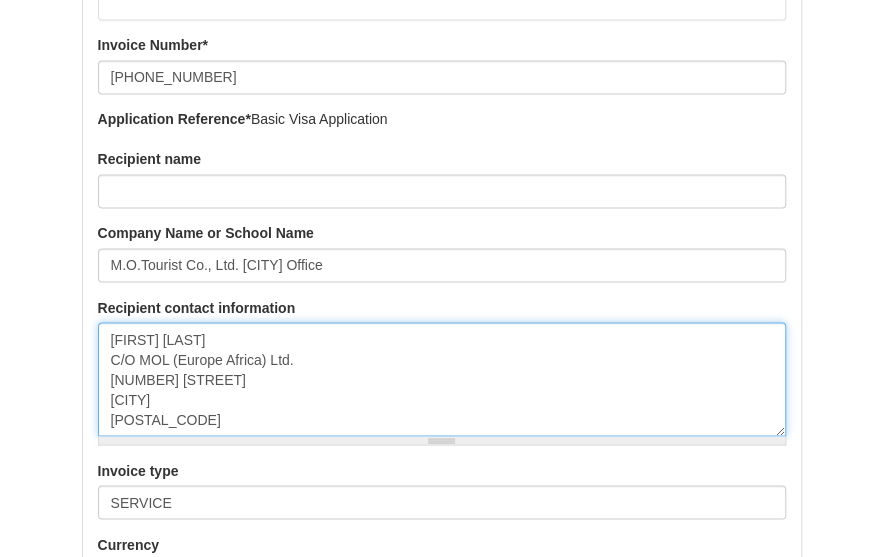 type on "Tsubasa Mitsuda
C/O MOL (Europe Africa) Ltd.
3 Thomas More Square
London
E1W 1WY" 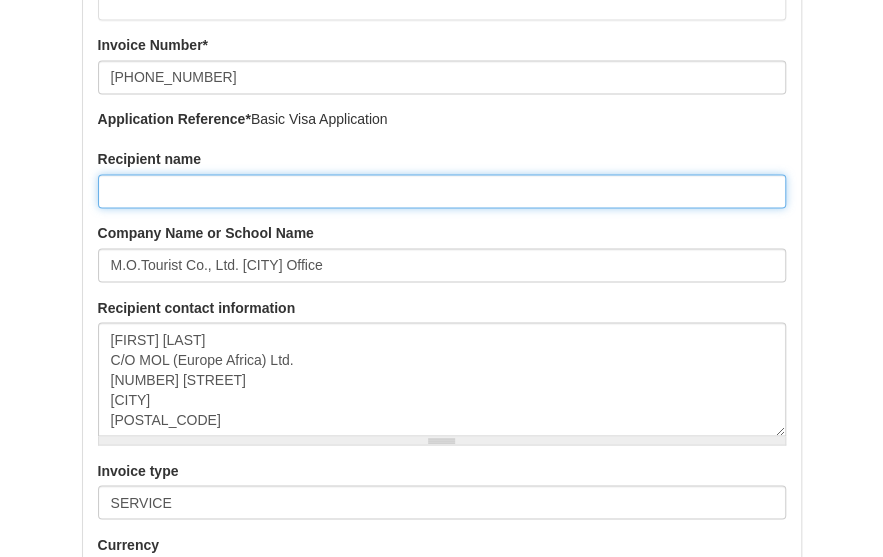 click on "Recipient name" at bounding box center (442, 191) 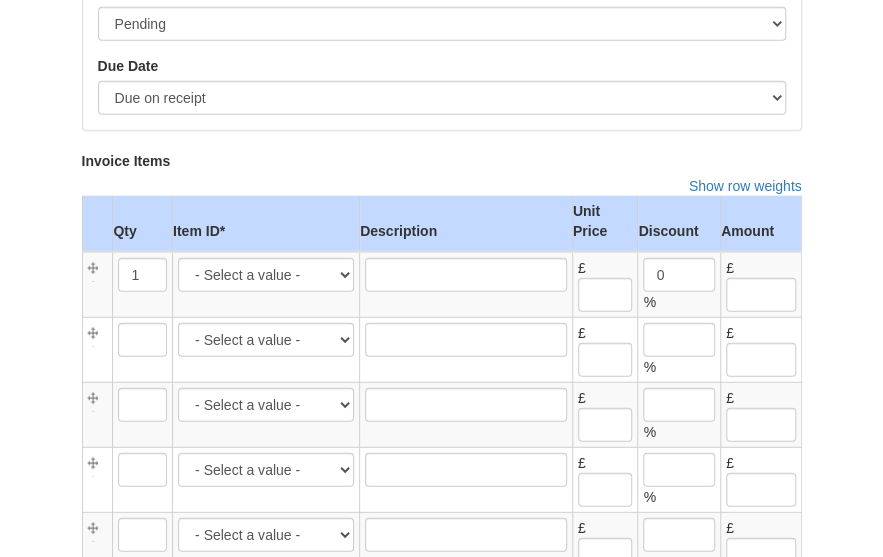 scroll, scrollTop: 1654, scrollLeft: 0, axis: vertical 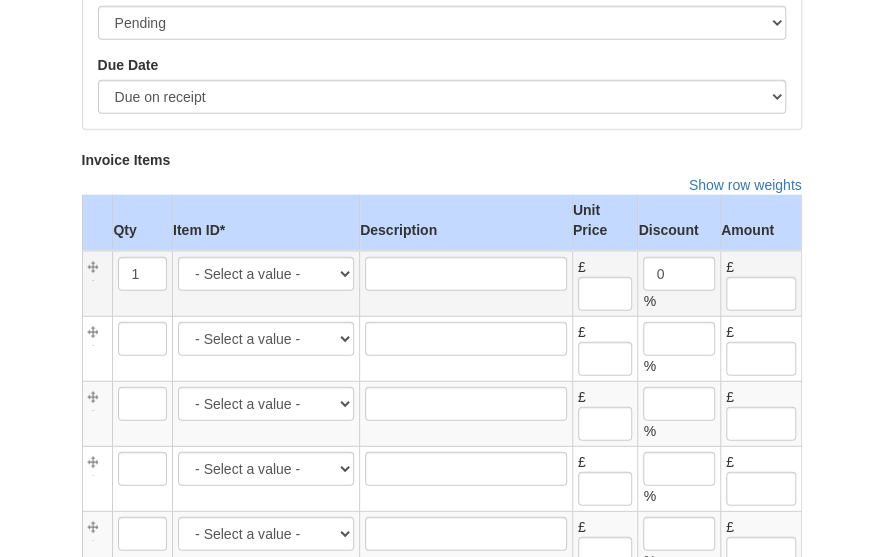 type on "Dharmeshinh Rathod" 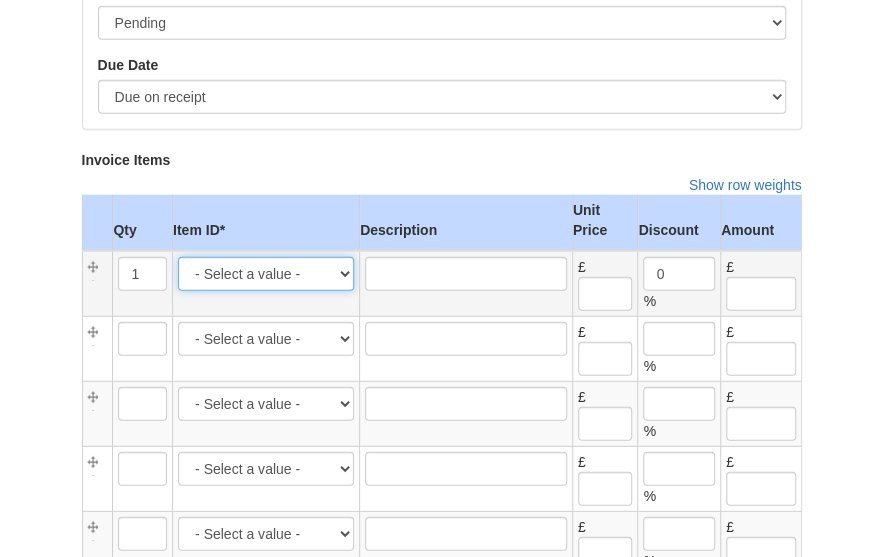 click on "- Select a value -  CD  --  Central London same day courier delivery  --  25.00   CD Mace  --  Courier Delivery Mace  --  15.00   CD2  --  Courier collection/delivery same day, Greater London  --  45.00   D1  --  Royal Mail Special Delivery - next day until 1pm  --  9.35   D2  --  Royal Mail Special Delivery incl. insurance - next day until 1pm  --  19.35   D3  --  Royal Mail Special Delivery Saturday Guaranteed  --  14.22   D4  --  Royal Mail Special Delivery - next day until 9am  --  36.95   D5  --  Royal Mail Special Delivery incl. insurance - next day until 9am  --  35.65   D6  --  Royal Mail Special Delivery Saturday Guaranteed including additional insurance   --  51.95   DHL UK  --  DHL to UK  --  7.95   OTHER  --  Other  --  0.00   AF1  --  Application form assistance  --  25.00   AOSF  --  Our service fee Angola STV  --  130.00   AuETASF  --  Australia ETA service fee  --  60.00   AZSF  --  Our service fee Azerbaijan  --  100.00   BACC/KSA sf  --  BACC/KSA legalisation service fee  --" at bounding box center [266, 274] 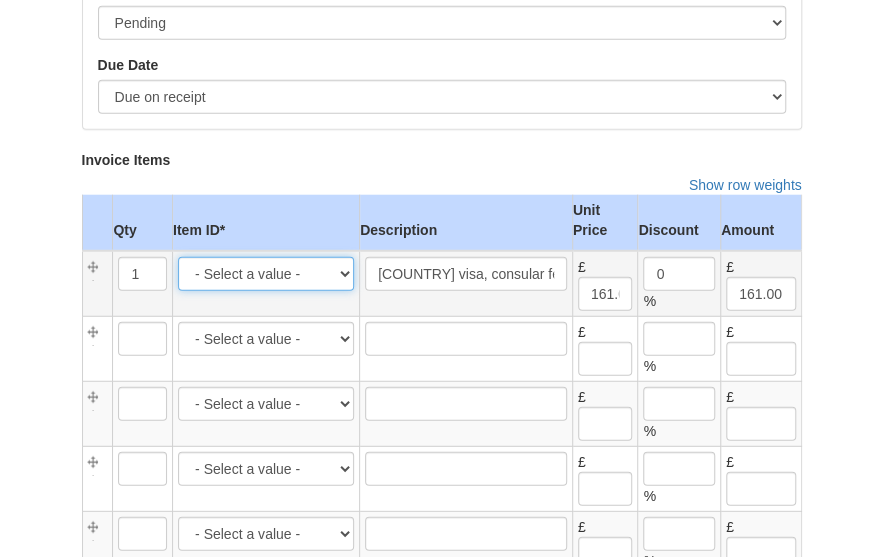 click on "- Select a value -  CD  --  Central London same day courier delivery  --  25.00   CD Mace  --  Courier Delivery Mace  --  15.00   CD2  --  Courier collection/delivery same day, Greater London  --  45.00   D1  --  Royal Mail Special Delivery - next day until 1pm  --  9.35   D2  --  Royal Mail Special Delivery incl. insurance - next day until 1pm  --  19.35   D3  --  Royal Mail Special Delivery Saturday Guaranteed  --  14.22   D4  --  Royal Mail Special Delivery - next day until 9am  --  36.95   D5  --  Royal Mail Special Delivery incl. insurance - next day until 9am  --  35.65   D6  --  Royal Mail Special Delivery Saturday Guaranteed including additional insurance   --  51.95   DHL UK  --  DHL to UK  --  7.95   OTHER  --  Other  --  0.00   AF1  --  Application form assistance  --  25.00   AOSF  --  Our service fee Angola STV  --  130.00   AuETASF  --  Australia ETA service fee  --  60.00   AZSF  --  Our service fee Azerbaijan  --  100.00   BACC/KSA sf  --  BACC/KSA legalisation service fee  --" at bounding box center [266, 274] 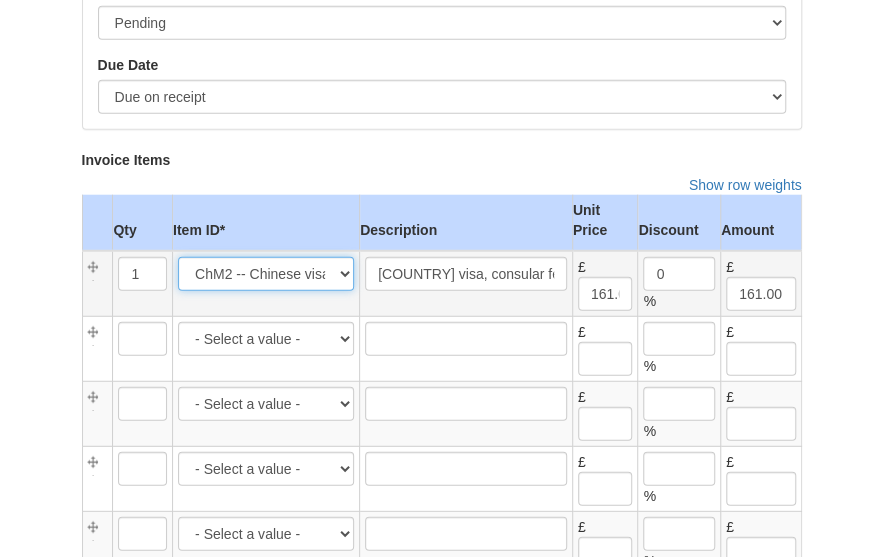 click on "- Select a value -  CD  --  Central London same day courier delivery  --  25.00   CD Mace  --  Courier Delivery Mace  --  15.00   CD2  --  Courier collection/delivery same day, Greater London  --  45.00   D1  --  Royal Mail Special Delivery - next day until 1pm  --  9.35   D2  --  Royal Mail Special Delivery incl. insurance - next day until 1pm  --  19.35   D3  --  Royal Mail Special Delivery Saturday Guaranteed  --  14.22   D4  --  Royal Mail Special Delivery - next day until 9am  --  36.95   D5  --  Royal Mail Special Delivery incl. insurance - next day until 9am  --  35.65   D6  --  Royal Mail Special Delivery Saturday Guaranteed including additional insurance   --  51.95   DHL UK  --  DHL to UK  --  7.95   OTHER  --  Other  --  0.00   AF1  --  Application form assistance  --  25.00   AOSF  --  Our service fee Angola STV  --  130.00   AuETASF  --  Australia ETA service fee  --  60.00   AZSF  --  Our service fee Azerbaijan  --  100.00   BACC/KSA sf  --  BACC/KSA legalisation service fee  --" at bounding box center (266, 274) 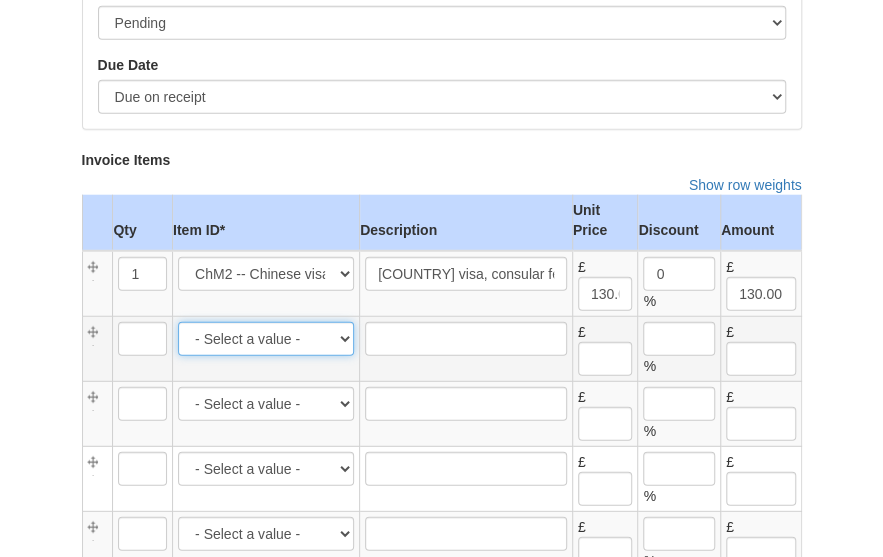 click on "- Select a value -  CD  --  Central London same day courier delivery  --  25.00   CD Mace  --  Courier Delivery Mace  --  15.00   CD2  --  Courier collection/delivery same day, Greater London  --  45.00   D1  --  Royal Mail Special Delivery - next day until 1pm  --  9.35   D2  --  Royal Mail Special Delivery incl. insurance - next day until 1pm  --  19.35   D3  --  Royal Mail Special Delivery Saturday Guaranteed  --  14.22   D4  --  Royal Mail Special Delivery - next day until 9am  --  36.95   D5  --  Royal Mail Special Delivery incl. insurance - next day until 9am  --  35.65   D6  --  Royal Mail Special Delivery Saturday Guaranteed including additional insurance   --  51.95   DHL UK  --  DHL to UK  --  7.95   OTHER  --  Other  --  0.00   AF1  --  Application form assistance  --  25.00   AOSF  --  Our service fee Angola STV  --  130.00   AuETASF  --  Australia ETA service fee  --  60.00   AZSF  --  Our service fee Azerbaijan  --  100.00   BACC/KSA sf  --  BACC/KSA legalisation service fee  --" at bounding box center [266, 339] 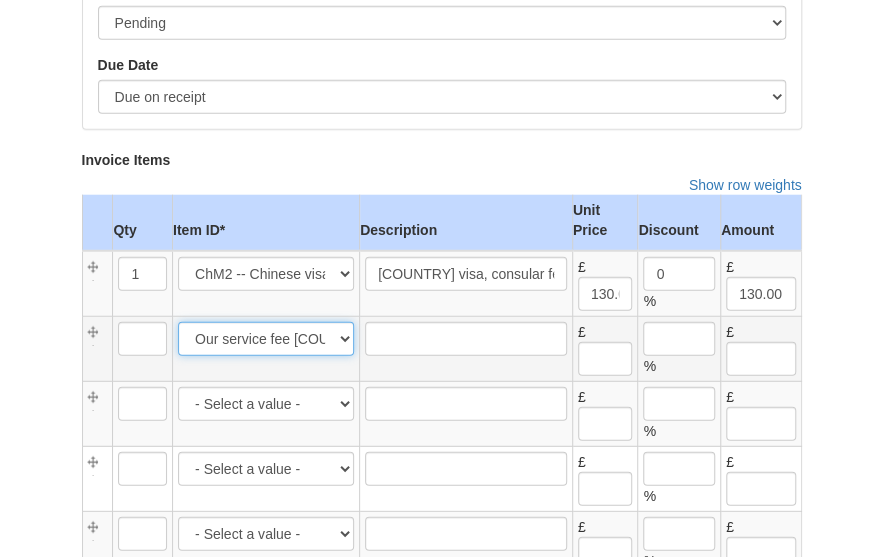 click on "- Select a value -  CD  --  Central London same day courier delivery  --  25.00   CD Mace  --  Courier Delivery Mace  --  15.00   CD2  --  Courier collection/delivery same day, Greater London  --  45.00   D1  --  Royal Mail Special Delivery - next day until 1pm  --  9.35   D2  --  Royal Mail Special Delivery incl. insurance - next day until 1pm  --  19.35   D3  --  Royal Mail Special Delivery Saturday Guaranteed  --  14.22   D4  --  Royal Mail Special Delivery - next day until 9am  --  36.95   D5  --  Royal Mail Special Delivery incl. insurance - next day until 9am  --  35.65   D6  --  Royal Mail Special Delivery Saturday Guaranteed including additional insurance   --  51.95   DHL UK  --  DHL to UK  --  7.95   OTHER  --  Other  --  0.00   AF1  --  Application form assistance  --  25.00   AOSF  --  Our service fee Angola STV  --  130.00   AuETASF  --  Australia ETA service fee  --  60.00   AZSF  --  Our service fee Azerbaijan  --  100.00   BACC/KSA sf  --  BACC/KSA legalisation service fee  --" at bounding box center [266, 339] 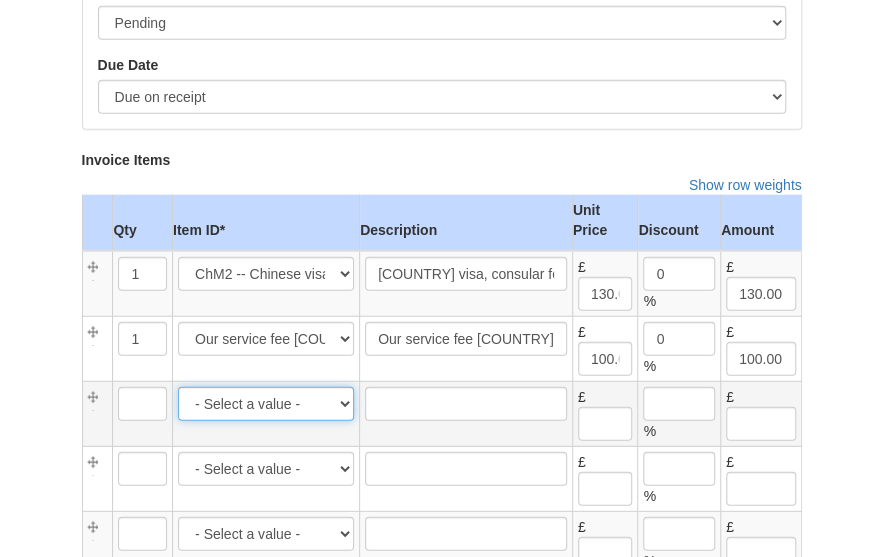 click on "- Select a value -  CD  --  Central London same day courier delivery  --  25.00   CD Mace  --  Courier Delivery Mace  --  15.00   CD2  --  Courier collection/delivery same day, Greater London  --  45.00   D1  --  Royal Mail Special Delivery - next day until 1pm  --  9.35   D2  --  Royal Mail Special Delivery incl. insurance - next day until 1pm  --  19.35   D3  --  Royal Mail Special Delivery Saturday Guaranteed  --  14.22   D4  --  Royal Mail Special Delivery - next day until 9am  --  36.95   D5  --  Royal Mail Special Delivery incl. insurance - next day until 9am  --  35.65   D6  --  Royal Mail Special Delivery Saturday Guaranteed including additional insurance   --  51.95   DHL UK  --  DHL to UK  --  7.95   OTHER  --  Other  --  0.00   AF1  --  Application form assistance  --  25.00   AOSF  --  Our service fee Angola STV  --  130.00   AuETASF  --  Australia ETA service fee  --  60.00   AZSF  --  Our service fee Azerbaijan  --  100.00   BACC/KSA sf  --  BACC/KSA legalisation service fee  --" at bounding box center (266, 404) 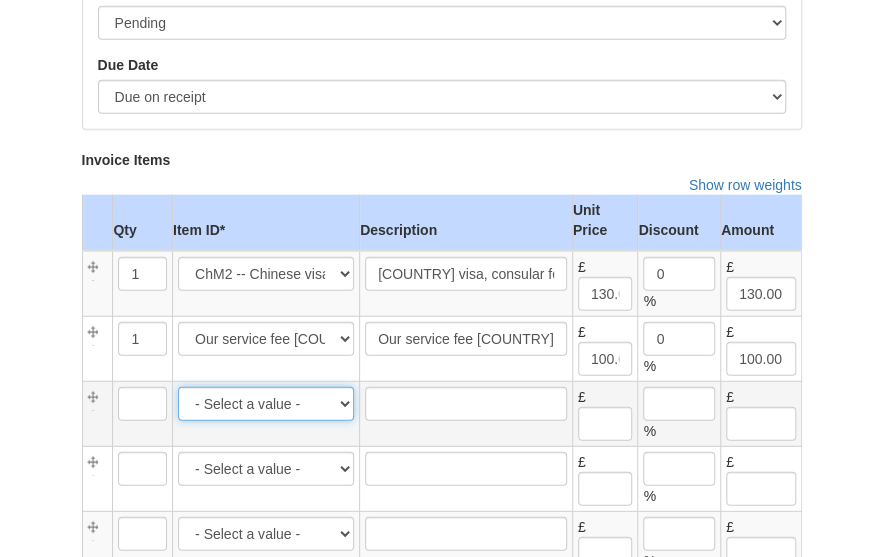 select on "44" 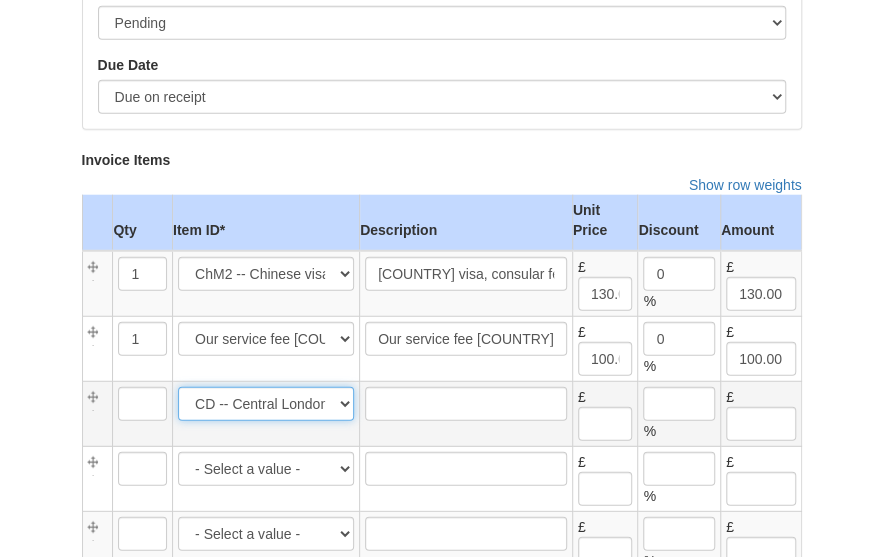 click on "- Select a value -  CD  --  Central London same day courier delivery  --  25.00   CD Mace  --  Courier Delivery Mace  --  15.00   CD2  --  Courier collection/delivery same day, Greater London  --  45.00   D1  --  Royal Mail Special Delivery - next day until 1pm  --  9.35   D2  --  Royal Mail Special Delivery incl. insurance - next day until 1pm  --  19.35   D3  --  Royal Mail Special Delivery Saturday Guaranteed  --  14.22   D4  --  Royal Mail Special Delivery - next day until 9am  --  36.95   D5  --  Royal Mail Special Delivery incl. insurance - next day until 9am  --  35.65   D6  --  Royal Mail Special Delivery Saturday Guaranteed including additional insurance   --  51.95   DHL UK  --  DHL to UK  --  7.95   OTHER  --  Other  --  0.00   AF1  --  Application form assistance  --  25.00   AOSF  --  Our service fee Angola STV  --  130.00   AuETASF  --  Australia ETA service fee  --  60.00   AZSF  --  Our service fee Azerbaijan  --  100.00   BACC/KSA sf  --  BACC/KSA legalisation service fee  --" at bounding box center [266, 404] 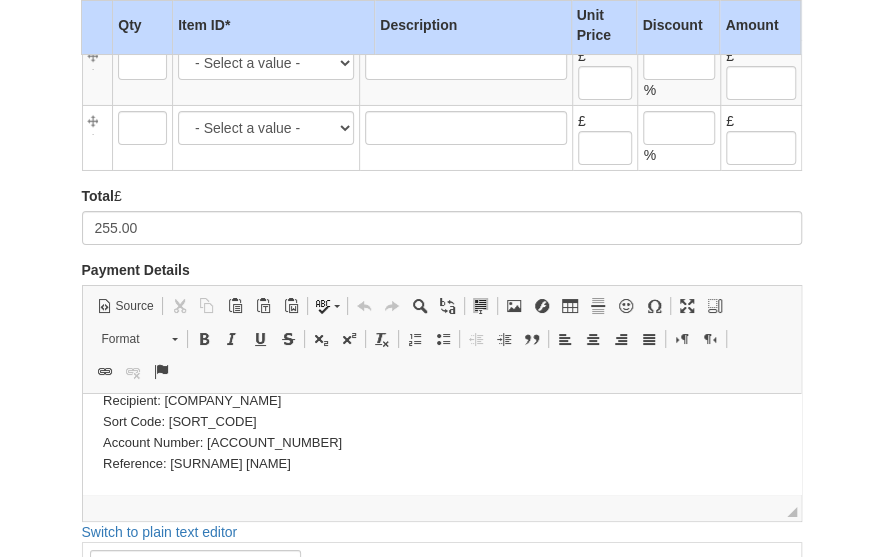 scroll, scrollTop: 2711, scrollLeft: 0, axis: vertical 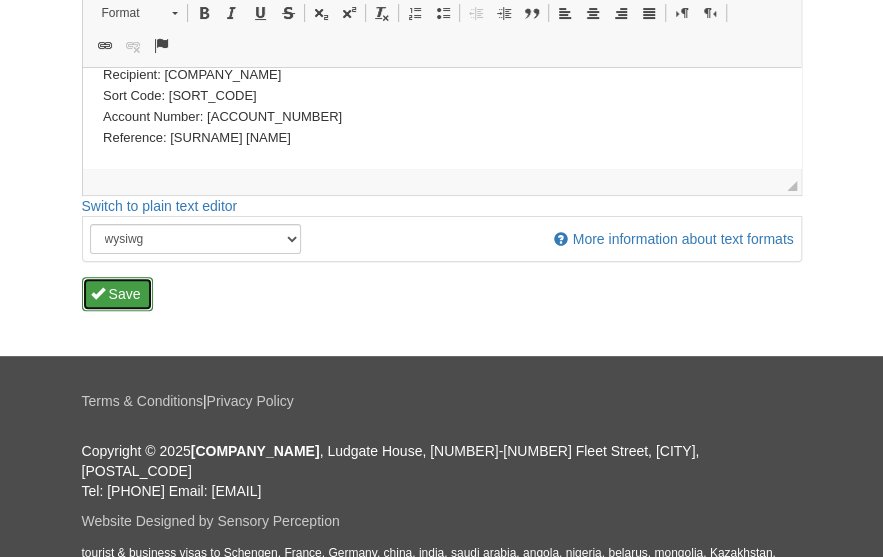 click on "Save" at bounding box center (118, 294) 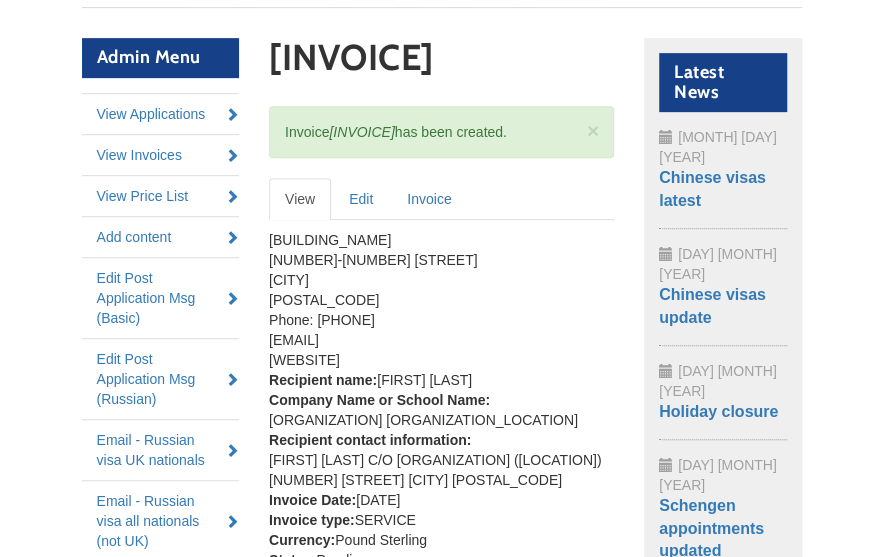 scroll, scrollTop: 282, scrollLeft: 0, axis: vertical 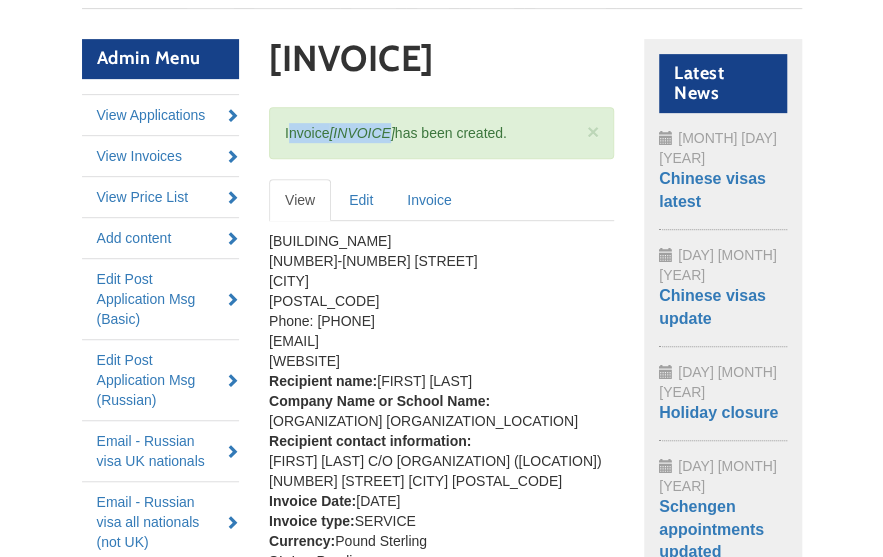 drag, startPoint x: 281, startPoint y: 126, endPoint x: 391, endPoint y: 140, distance: 110.88733 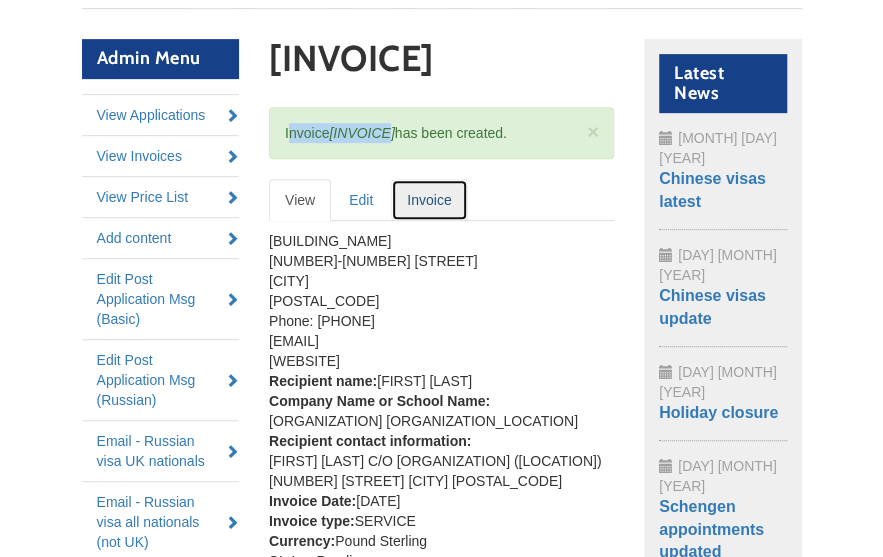 click on "Invoice" at bounding box center (429, 200) 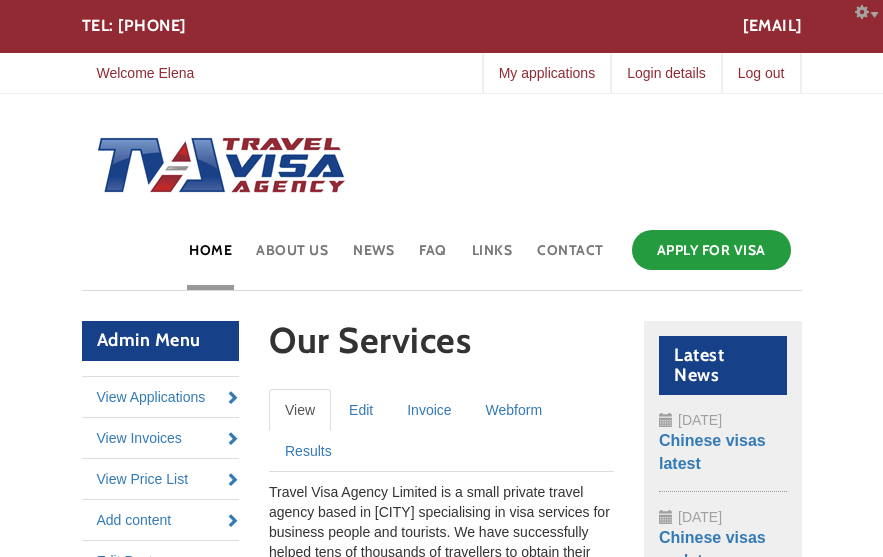 scroll, scrollTop: 0, scrollLeft: 0, axis: both 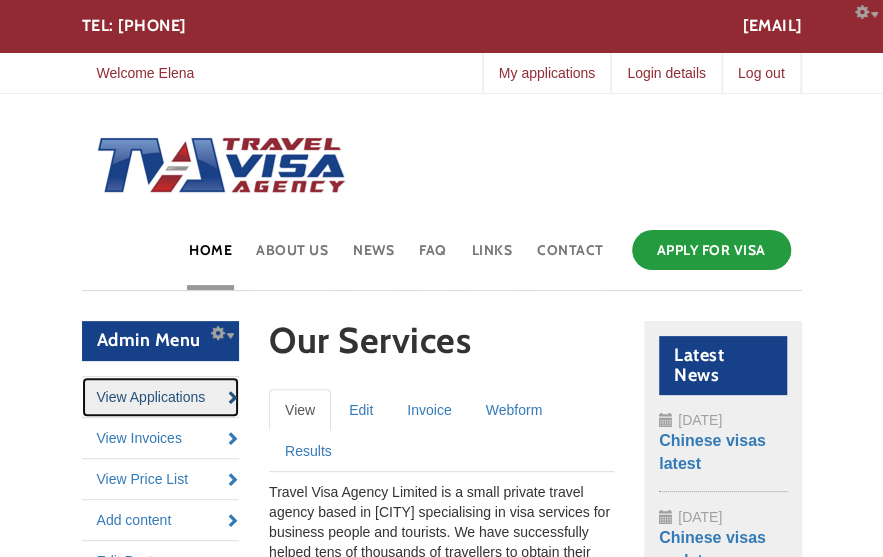 click on "View Applications" at bounding box center [161, 397] 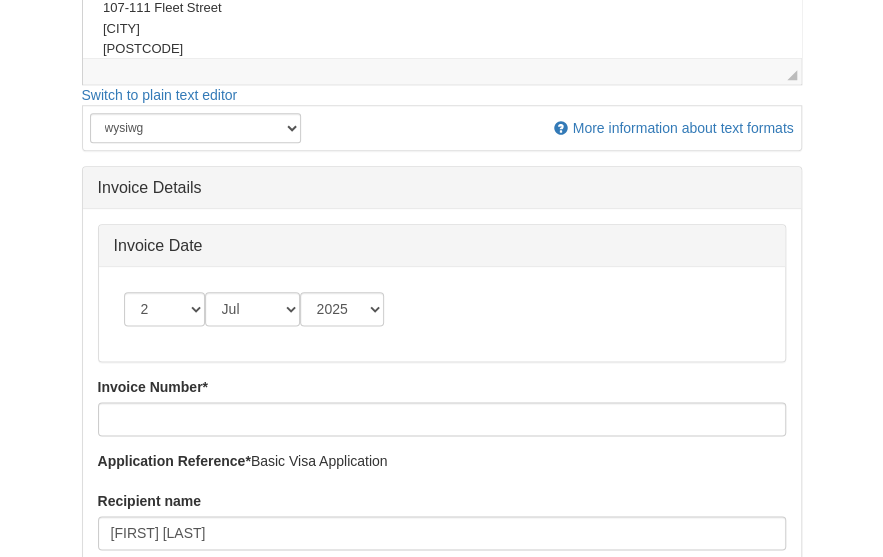 scroll, scrollTop: 696, scrollLeft: 0, axis: vertical 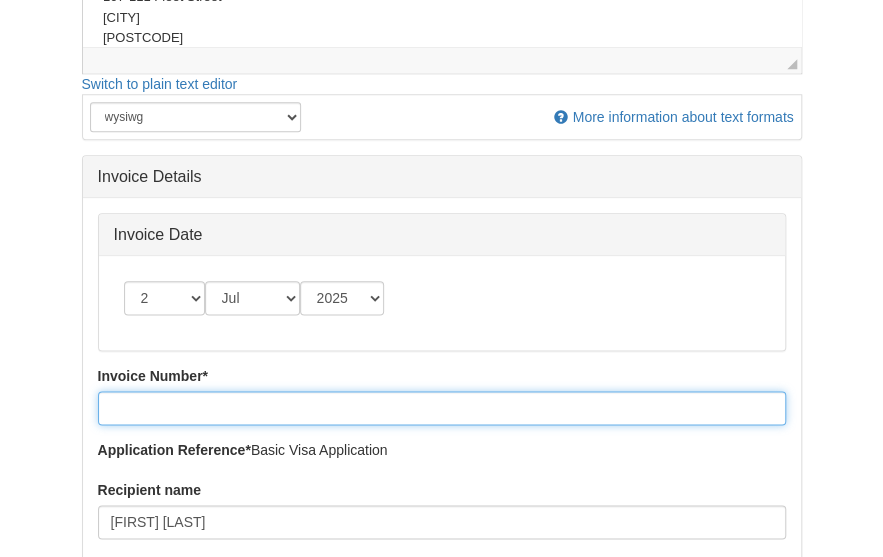 click on "Invoice Number  *" at bounding box center (442, 408) 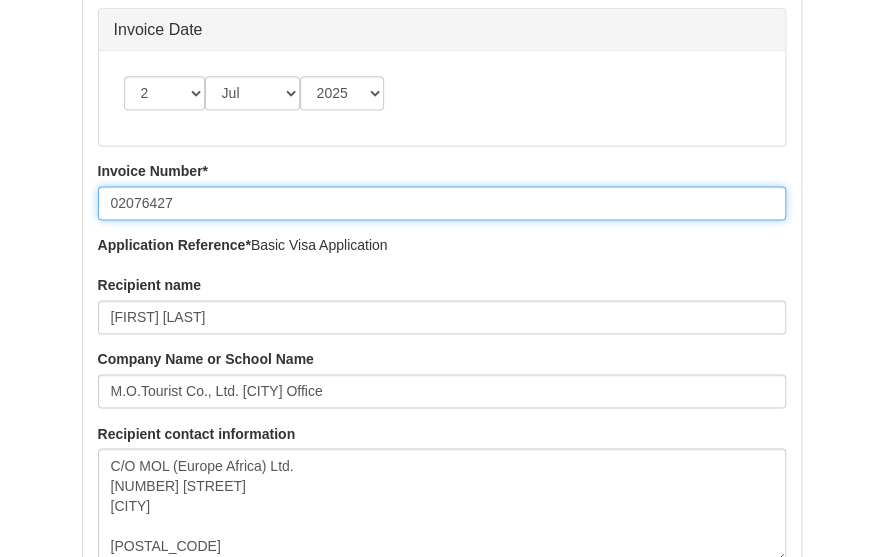 scroll, scrollTop: 910, scrollLeft: 0, axis: vertical 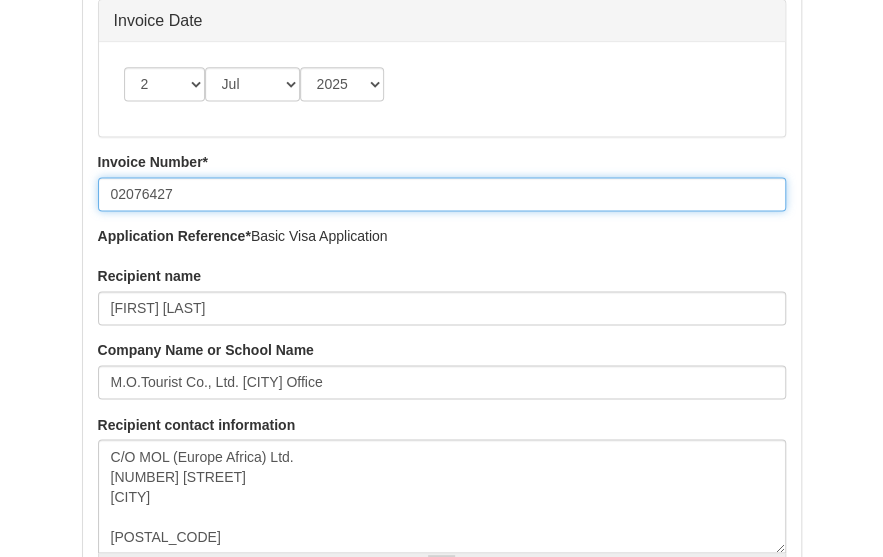 type on "02076427" 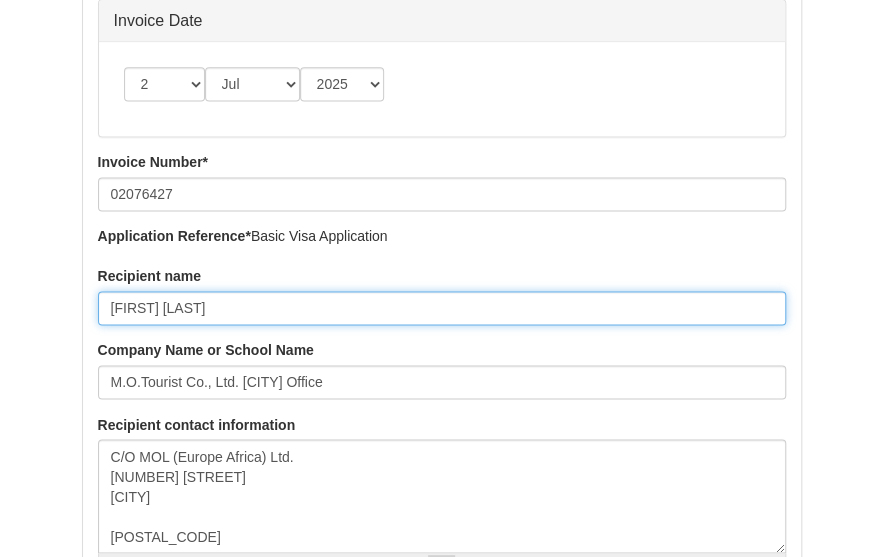 click on "Tsubasa  Mitsuda" at bounding box center [442, 308] 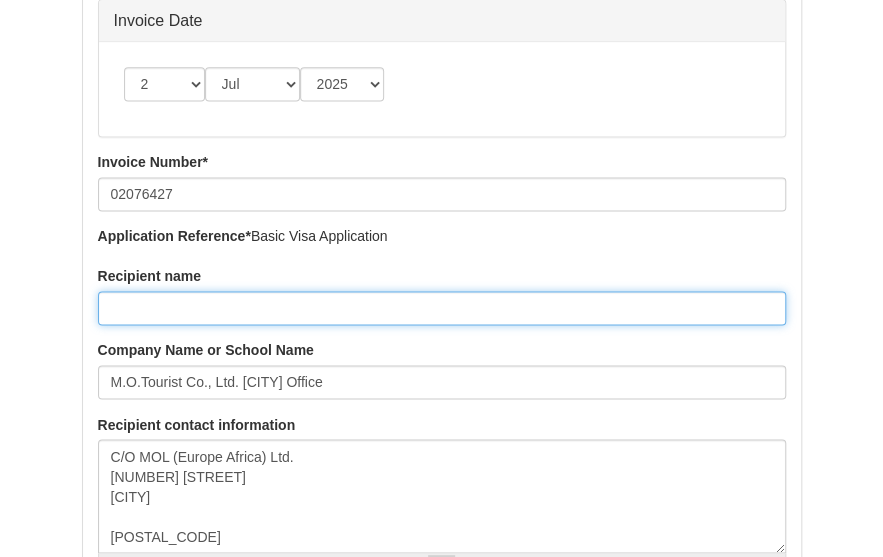type 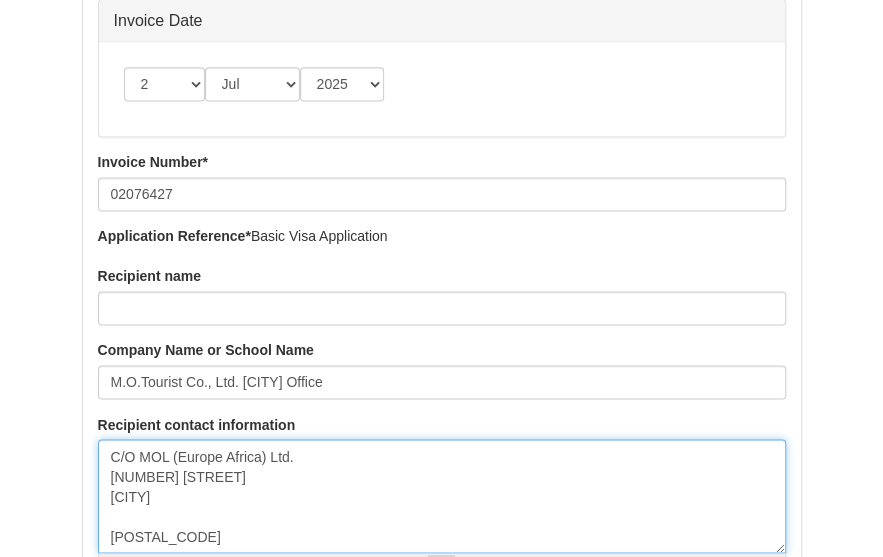 click on "C/O MOL (Europe Africa) Ltd.
3 Thomas More Square
London
E1W 1WY" at bounding box center [442, 496] 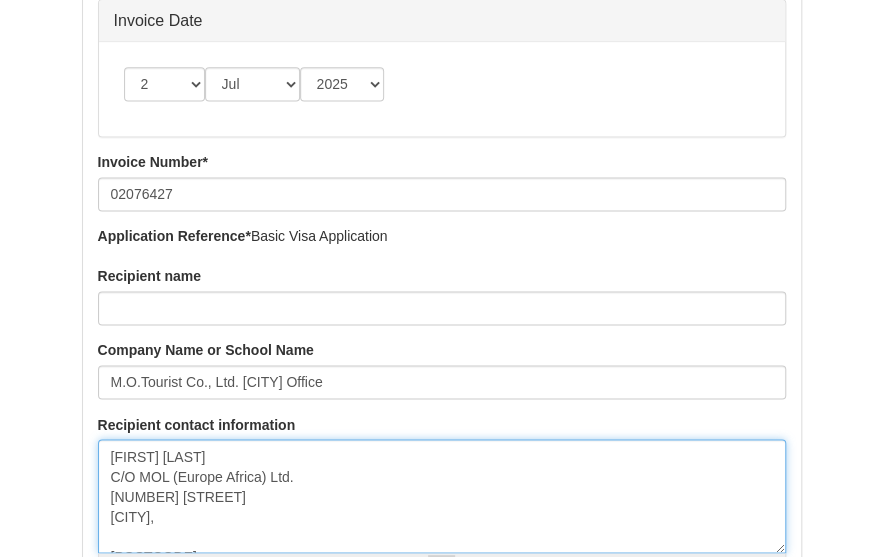 type on "Tsubasa  Mitsuda
C/O MOL (Europe Africa) Ltd.
3 Thomas More Square
London
E1W 1WY" 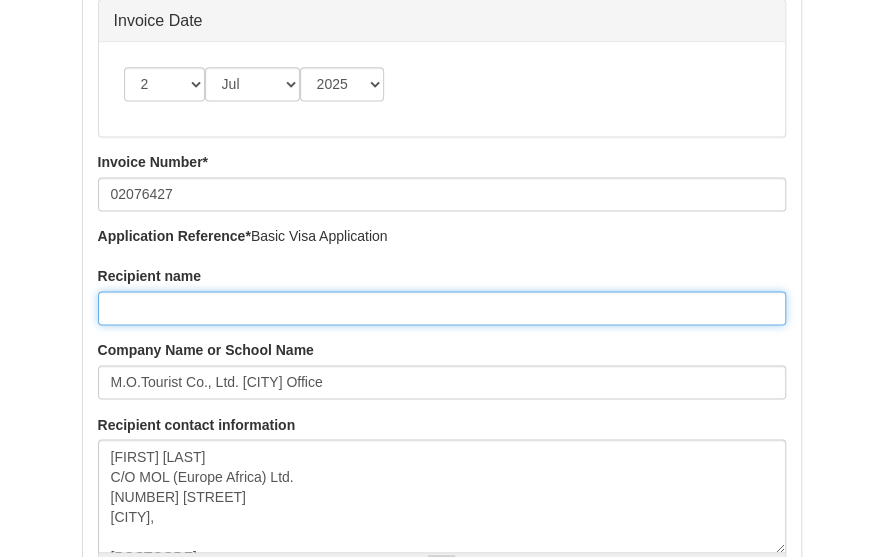 click on "Recipient name" at bounding box center [442, 308] 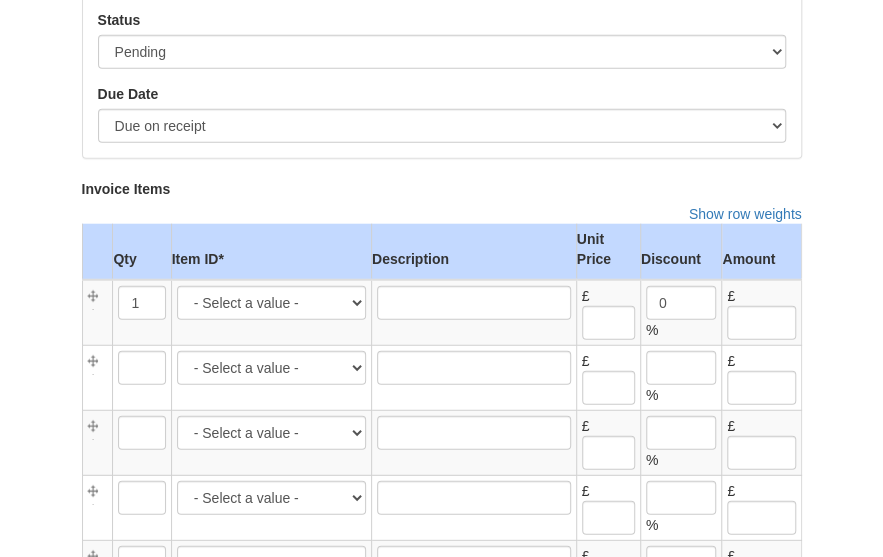 scroll, scrollTop: 1626, scrollLeft: 0, axis: vertical 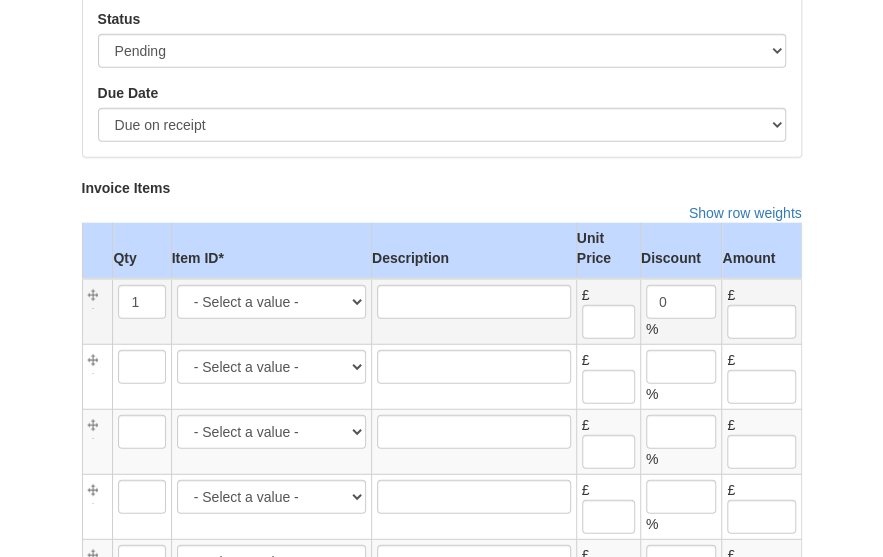 type on "Aman Malhotra" 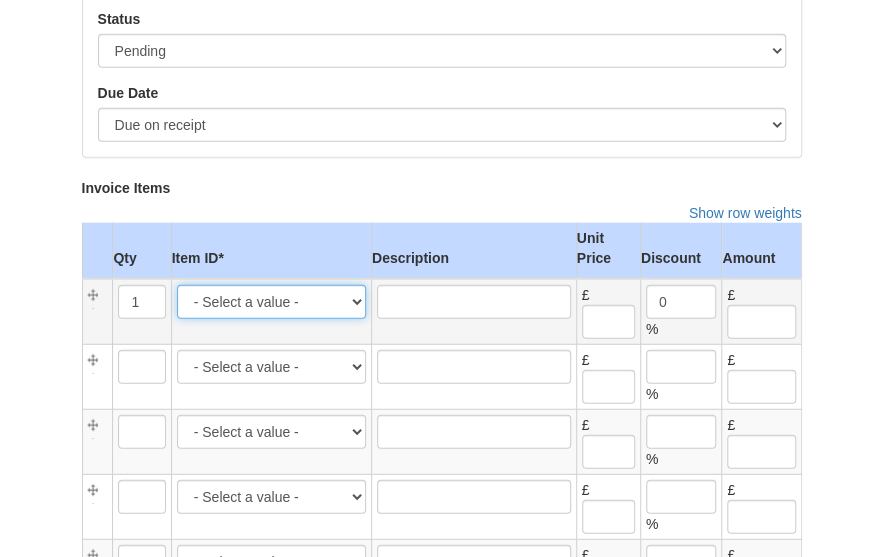click on "- Select a value -  CD  --  Central London same day courier delivery  --  25.00   CD Mace  --  Courier Delivery Mace  --  15.00   CD2  --  Courier collection/delivery same day, Greater London  --  45.00   D1  --  Royal Mail Special Delivery - next day until 1pm  --  9.35   D2  --  Royal Mail Special Delivery incl. insurance - next day until 1pm  --  19.35   D3  --  Royal Mail Special Delivery Saturday Guaranteed  --  14.22   D4  --  Royal Mail Special Delivery - next day until 9am  --  36.95   D5  --  Royal Mail Special Delivery incl. insurance - next day until 9am  --  35.65   D6  --  Royal Mail Special Delivery Saturday Guaranteed including additional insurance   --  51.95   DHL UK  --  DHL to UK  --  7.95   OTHER  --  Other  --  0.00   AF1  --  Application form assistance  --  25.00   AOSF  --  Our service fee Angola STV  --  130.00   AuETASF  --  Australia ETA service fee  --  60.00   AZSF  --  Our service fee Azerbaijan  --  100.00   BACC/KSA sf  --  BACC/KSA legalisation service fee  --" at bounding box center (271, 302) 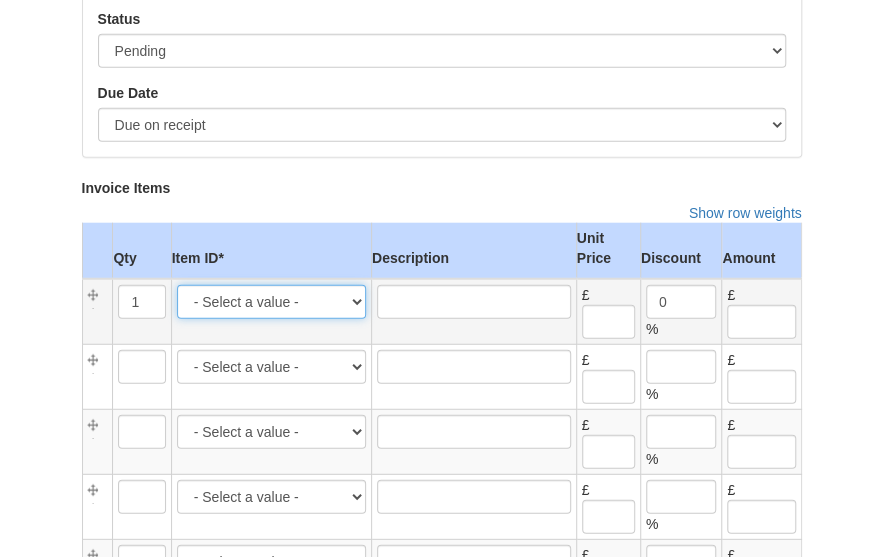 select on "3957" 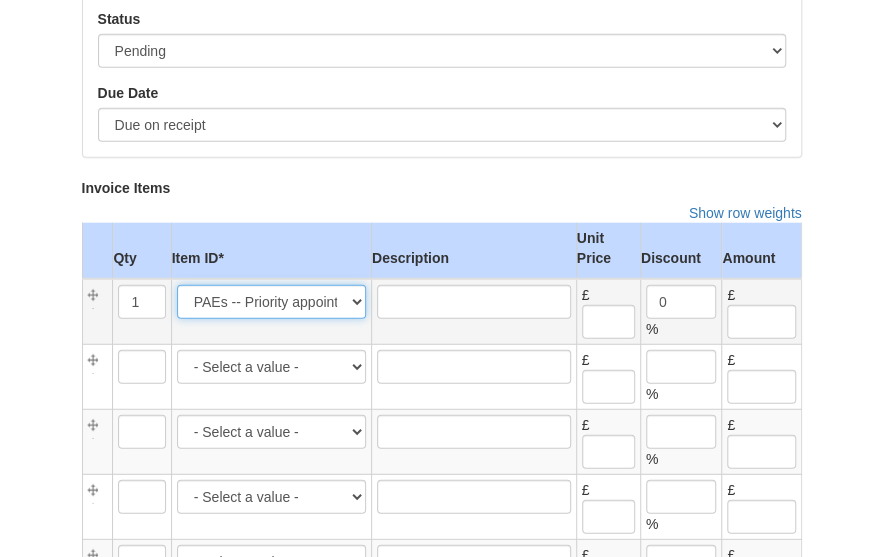 click on "- Select a value -  CD  --  Central London same day courier delivery  --  25.00   CD Mace  --  Courier Delivery Mace  --  15.00   CD2  --  Courier collection/delivery same day, Greater London  --  45.00   D1  --  Royal Mail Special Delivery - next day until 1pm  --  9.35   D2  --  Royal Mail Special Delivery incl. insurance - next day until 1pm  --  19.35   D3  --  Royal Mail Special Delivery Saturday Guaranteed  --  14.22   D4  --  Royal Mail Special Delivery - next day until 9am  --  36.95   D5  --  Royal Mail Special Delivery incl. insurance - next day until 9am  --  35.65   D6  --  Royal Mail Special Delivery Saturday Guaranteed including additional insurance   --  51.95   DHL UK  --  DHL to UK  --  7.95   OTHER  --  Other  --  0.00   AF1  --  Application form assistance  --  25.00   AOSF  --  Our service fee Angola STV  --  130.00   AuETASF  --  Australia ETA service fee  --  60.00   AZSF  --  Our service fee Azerbaijan  --  100.00   BACC/KSA sf  --  BACC/KSA legalisation service fee  --" at bounding box center [271, 302] 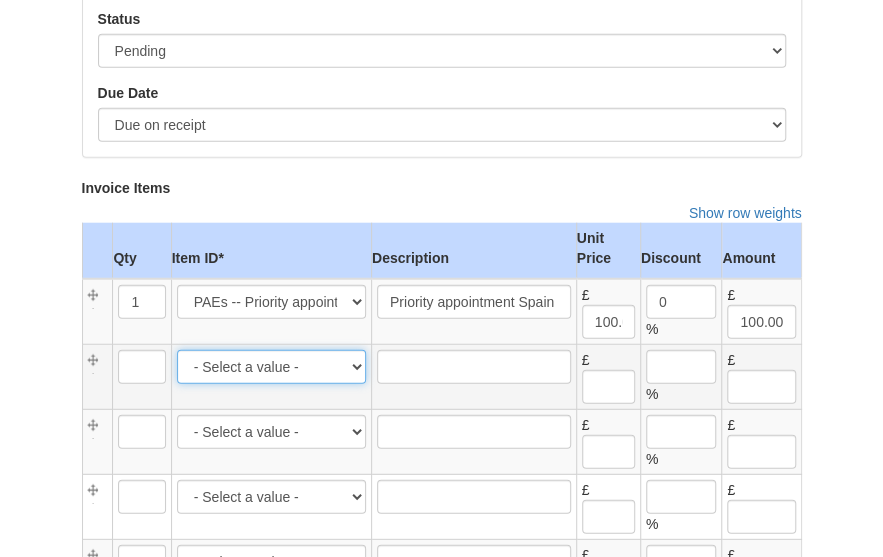 click on "- Select a value -  CD  --  Central London same day courier delivery  --  25.00   CD Mace  --  Courier Delivery Mace  --  15.00   CD2  --  Courier collection/delivery same day, Greater London  --  45.00   D1  --  Royal Mail Special Delivery - next day until 1pm  --  9.35   D2  --  Royal Mail Special Delivery incl. insurance - next day until 1pm  --  19.35   D3  --  Royal Mail Special Delivery Saturday Guaranteed  --  14.22   D4  --  Royal Mail Special Delivery - next day until 9am  --  36.95   D5  --  Royal Mail Special Delivery incl. insurance - next day until 9am  --  35.65   D6  --  Royal Mail Special Delivery Saturday Guaranteed including additional insurance   --  51.95   DHL UK  --  DHL to UK  --  7.95   OTHER  --  Other  --  0.00   AF1  --  Application form assistance  --  25.00   AOSF  --  Our service fee Angola STV  --  130.00   AuETASF  --  Australia ETA service fee  --  60.00   AZSF  --  Our service fee Azerbaijan  --  100.00   BACC/KSA sf  --  BACC/KSA legalisation service fee  --" at bounding box center [271, 367] 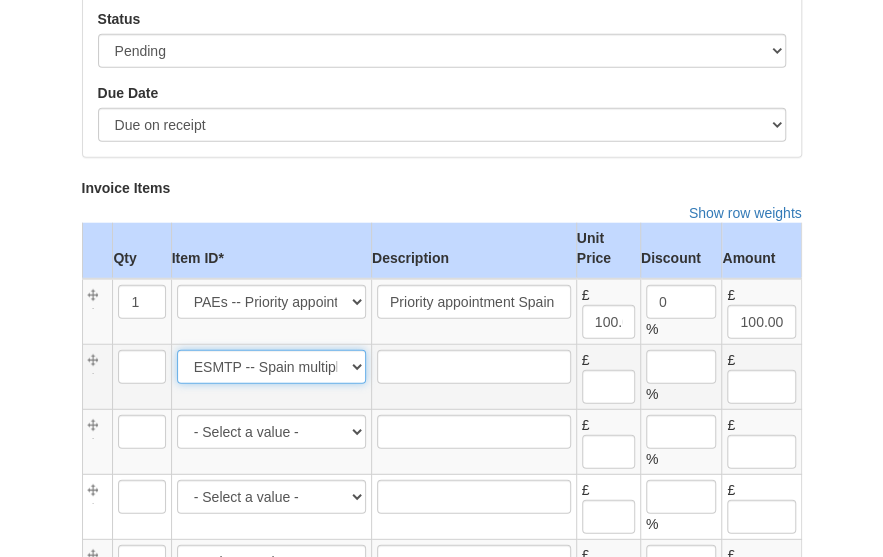 click on "- Select a value -  CD  --  Central London same day courier delivery  --  25.00   CD Mace  --  Courier Delivery Mace  --  15.00   CD2  --  Courier collection/delivery same day, Greater London  --  45.00   D1  --  Royal Mail Special Delivery - next day until 1pm  --  9.35   D2  --  Royal Mail Special Delivery incl. insurance - next day until 1pm  --  19.35   D3  --  Royal Mail Special Delivery Saturday Guaranteed  --  14.22   D4  --  Royal Mail Special Delivery - next day until 9am  --  36.95   D5  --  Royal Mail Special Delivery incl. insurance - next day until 9am  --  35.65   D6  --  Royal Mail Special Delivery Saturday Guaranteed including additional insurance   --  51.95   DHL UK  --  DHL to UK  --  7.95   OTHER  --  Other  --  0.00   AF1  --  Application form assistance  --  25.00   AOSF  --  Our service fee Angola STV  --  130.00   AuETASF  --  Australia ETA service fee  --  60.00   AZSF  --  Our service fee Azerbaijan  --  100.00   BACC/KSA sf  --  BACC/KSA legalisation service fee  --" at bounding box center (271, 367) 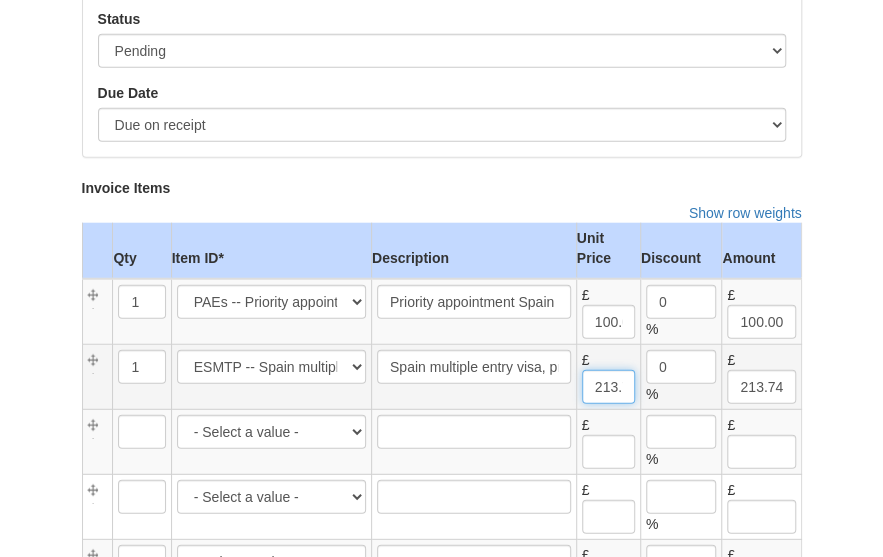 click on "213.74" at bounding box center (608, 387) 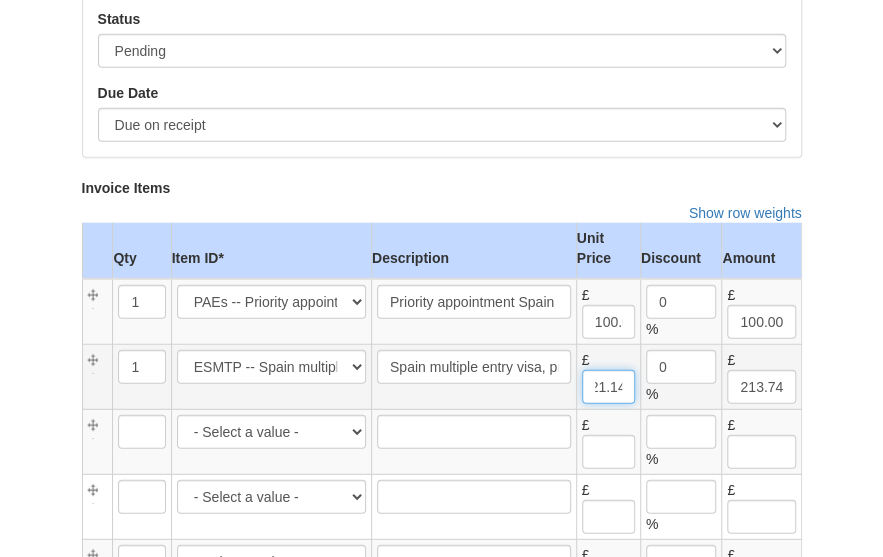 scroll, scrollTop: 0, scrollLeft: 0, axis: both 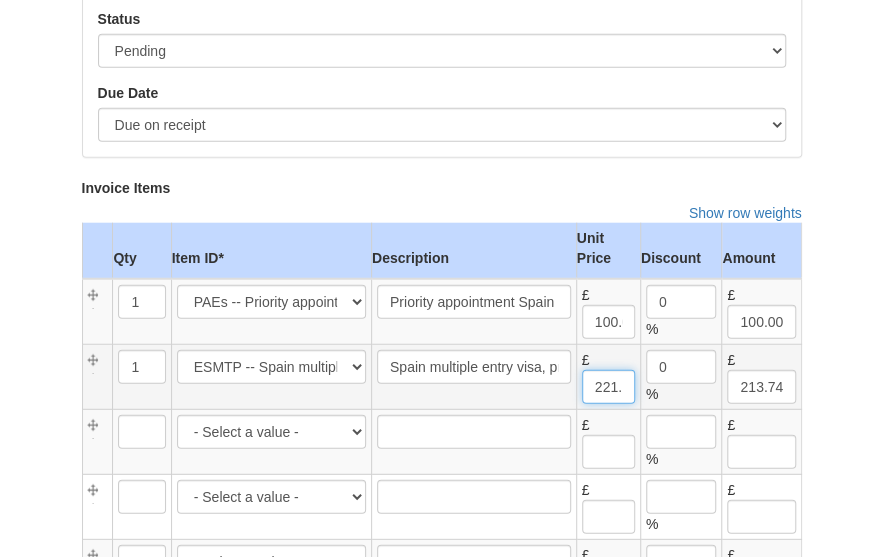 type on "221.14" 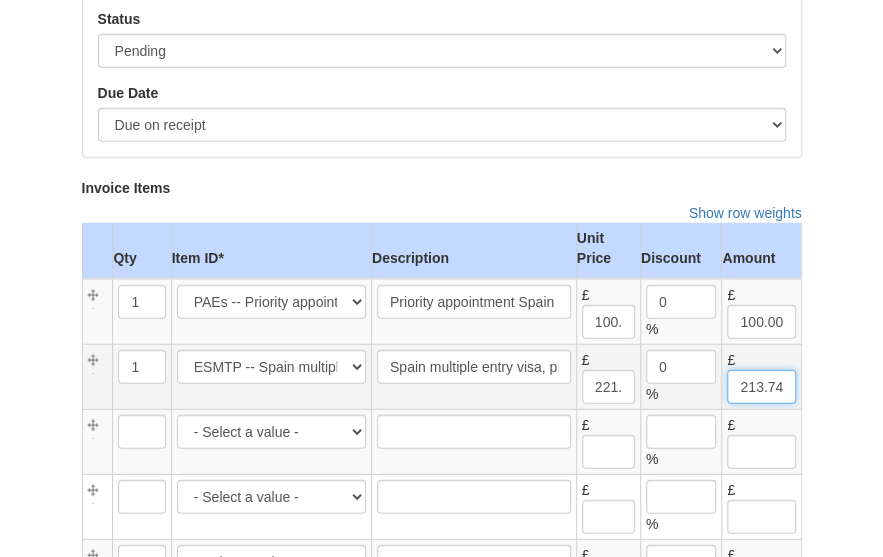 click on "213.74" at bounding box center [761, 387] 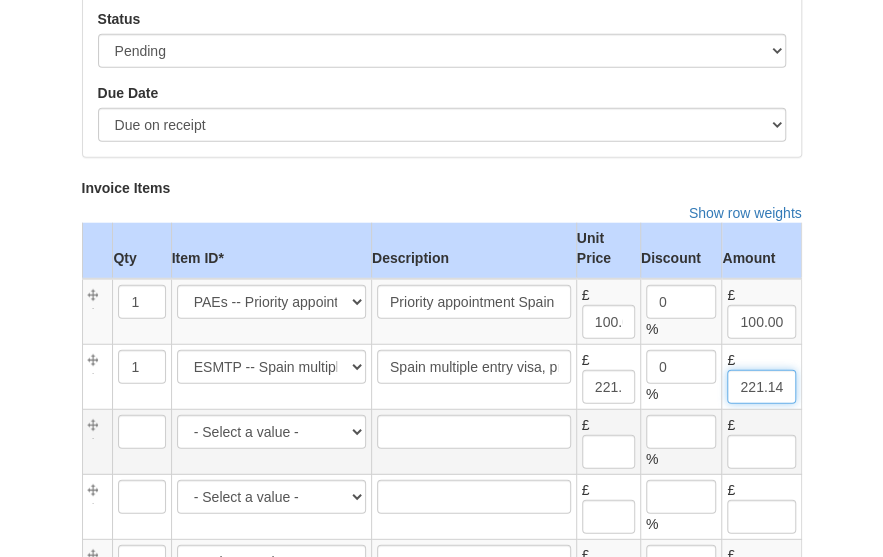 type on "221.14" 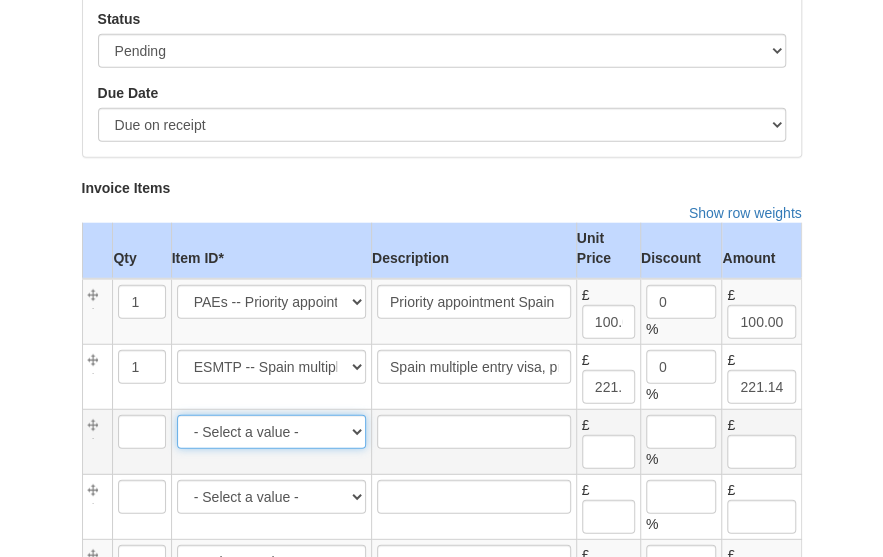 click on "- Select a value -  CD  --  Central London same day courier delivery  --  25.00   CD Mace  --  Courier Delivery Mace  --  15.00   CD2  --  Courier collection/delivery same day, Greater London  --  45.00   D1  --  Royal Mail Special Delivery - next day until 1pm  --  9.35   D2  --  Royal Mail Special Delivery incl. insurance - next day until 1pm  --  19.35   D3  --  Royal Mail Special Delivery Saturday Guaranteed  --  14.22   D4  --  Royal Mail Special Delivery - next day until 9am  --  36.95   D5  --  Royal Mail Special Delivery incl. insurance - next day until 9am  --  35.65   D6  --  Royal Mail Special Delivery Saturday Guaranteed including additional insurance   --  51.95   DHL UK  --  DHL to UK  --  7.95   OTHER  --  Other  --  0.00   AF1  --  Application form assistance  --  25.00   AOSF  --  Our service fee Angola STV  --  130.00   AuETASF  --  Australia ETA service fee  --  60.00   AZSF  --  Our service fee Azerbaijan  --  100.00   BACC/KSA sf  --  BACC/KSA legalisation service fee  --" at bounding box center [271, 432] 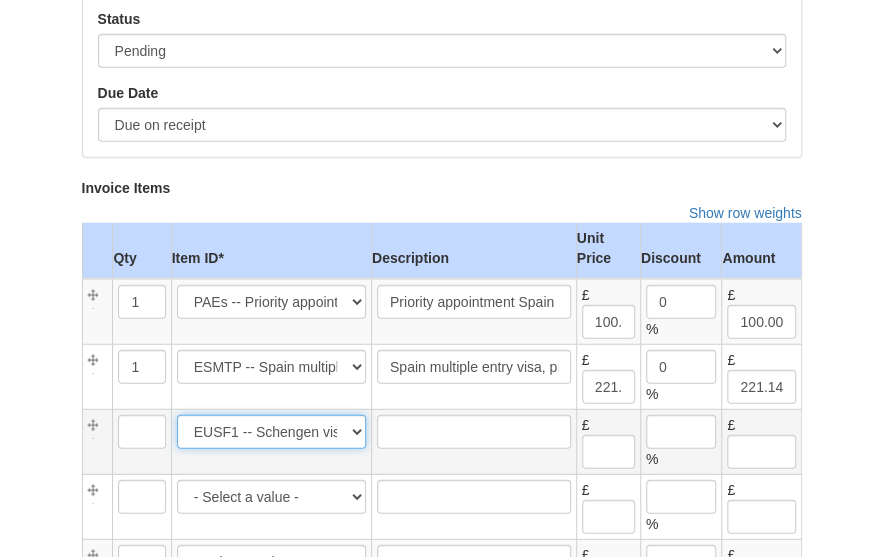 click on "- Select a value -  CD  --  Central London same day courier delivery  --  25.00   CD Mace  --  Courier Delivery Mace  --  15.00   CD2  --  Courier collection/delivery same day, Greater London  --  45.00   D1  --  Royal Mail Special Delivery - next day until 1pm  --  9.35   D2  --  Royal Mail Special Delivery incl. insurance - next day until 1pm  --  19.35   D3  --  Royal Mail Special Delivery Saturday Guaranteed  --  14.22   D4  --  Royal Mail Special Delivery - next day until 9am  --  36.95   D5  --  Royal Mail Special Delivery incl. insurance - next day until 9am  --  35.65   D6  --  Royal Mail Special Delivery Saturday Guaranteed including additional insurance   --  51.95   DHL UK  --  DHL to UK  --  7.95   OTHER  --  Other  --  0.00   AF1  --  Application form assistance  --  25.00   AOSF  --  Our service fee Angola STV  --  130.00   AuETASF  --  Australia ETA service fee  --  60.00   AZSF  --  Our service fee Azerbaijan  --  100.00   BACC/KSA sf  --  BACC/KSA legalisation service fee  --" at bounding box center [271, 432] 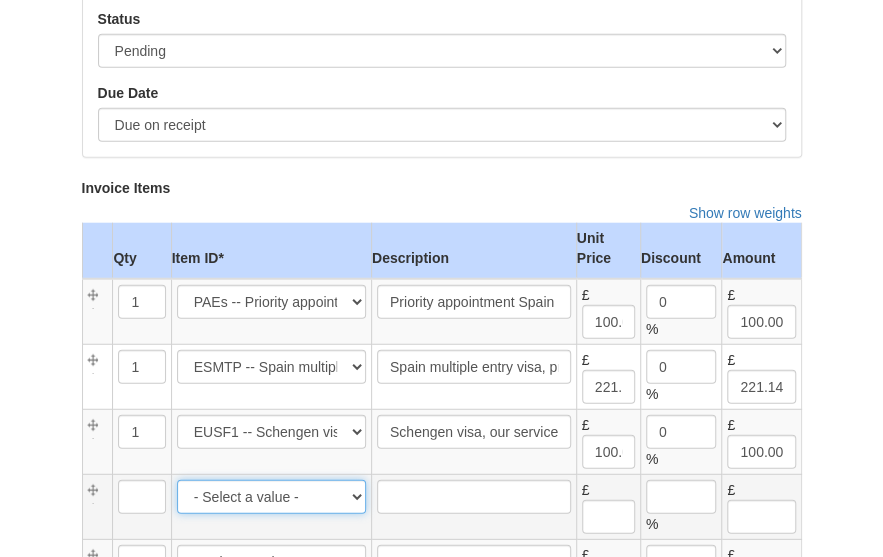 click on "- Select a value -  CD  --  Central London same day courier delivery  --  25.00   CD Mace  --  Courier Delivery Mace  --  15.00   CD2  --  Courier collection/delivery same day, Greater London  --  45.00   D1  --  Royal Mail Special Delivery - next day until 1pm  --  9.35   D2  --  Royal Mail Special Delivery incl. insurance - next day until 1pm  --  19.35   D3  --  Royal Mail Special Delivery Saturday Guaranteed  --  14.22   D4  --  Royal Mail Special Delivery - next day until 9am  --  36.95   D5  --  Royal Mail Special Delivery incl. insurance - next day until 9am  --  35.65   D6  --  Royal Mail Special Delivery Saturday Guaranteed including additional insurance   --  51.95   DHL UK  --  DHL to UK  --  7.95   OTHER  --  Other  --  0.00   AF1  --  Application form assistance  --  25.00   AOSF  --  Our service fee Angola STV  --  130.00   AuETASF  --  Australia ETA service fee  --  60.00   AZSF  --  Our service fee Azerbaijan  --  100.00   BACC/KSA sf  --  BACC/KSA legalisation service fee  --" at bounding box center (271, 497) 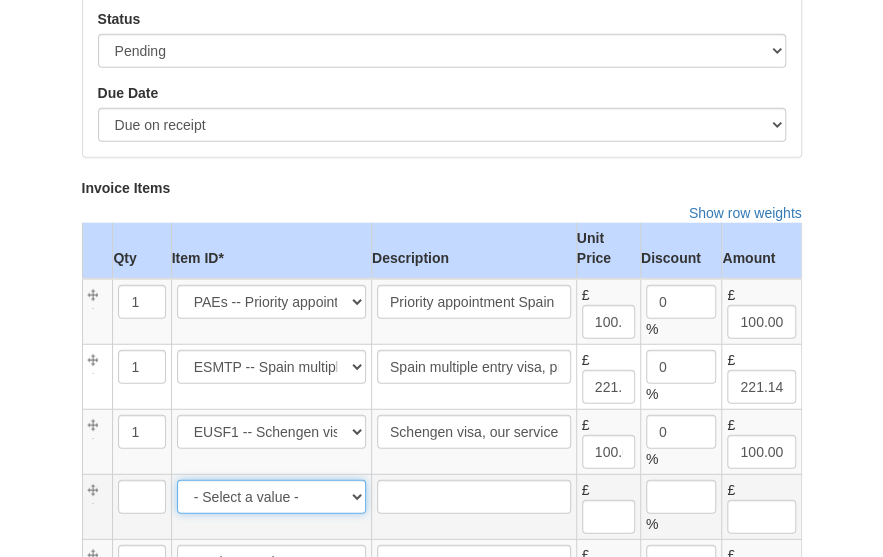 select on "44" 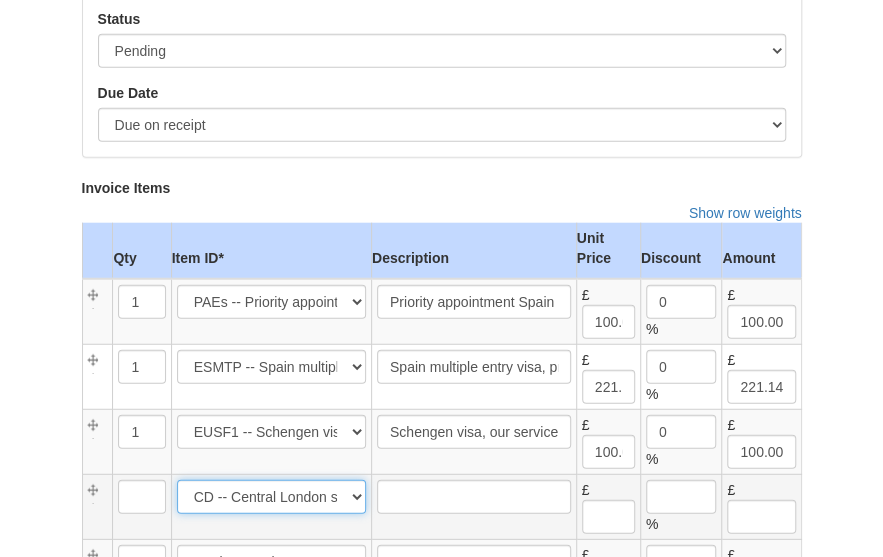 click on "- Select a value -  CD  --  Central London same day courier delivery  --  25.00   CD Mace  --  Courier Delivery Mace  --  15.00   CD2  --  Courier collection/delivery same day, Greater London  --  45.00   D1  --  Royal Mail Special Delivery - next day until 1pm  --  9.35   D2  --  Royal Mail Special Delivery incl. insurance - next day until 1pm  --  19.35   D3  --  Royal Mail Special Delivery Saturday Guaranteed  --  14.22   D4  --  Royal Mail Special Delivery - next day until 9am  --  36.95   D5  --  Royal Mail Special Delivery incl. insurance - next day until 9am  --  35.65   D6  --  Royal Mail Special Delivery Saturday Guaranteed including additional insurance   --  51.95   DHL UK  --  DHL to UK  --  7.95   OTHER  --  Other  --  0.00   AF1  --  Application form assistance  --  25.00   AOSF  --  Our service fee Angola STV  --  130.00   AuETASF  --  Australia ETA service fee  --  60.00   AZSF  --  Our service fee Azerbaijan  --  100.00   BACC/KSA sf  --  BACC/KSA legalisation service fee  --" at bounding box center (271, 497) 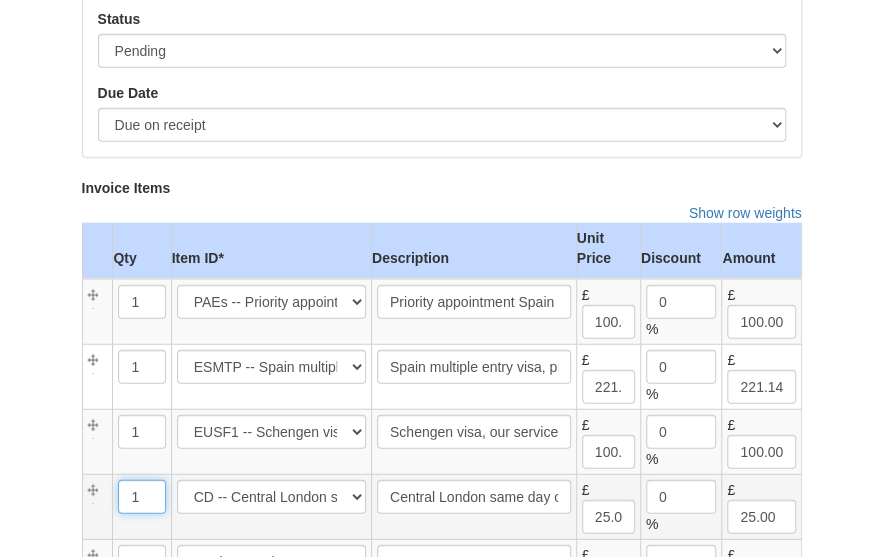 click on "1" at bounding box center (141, 497) 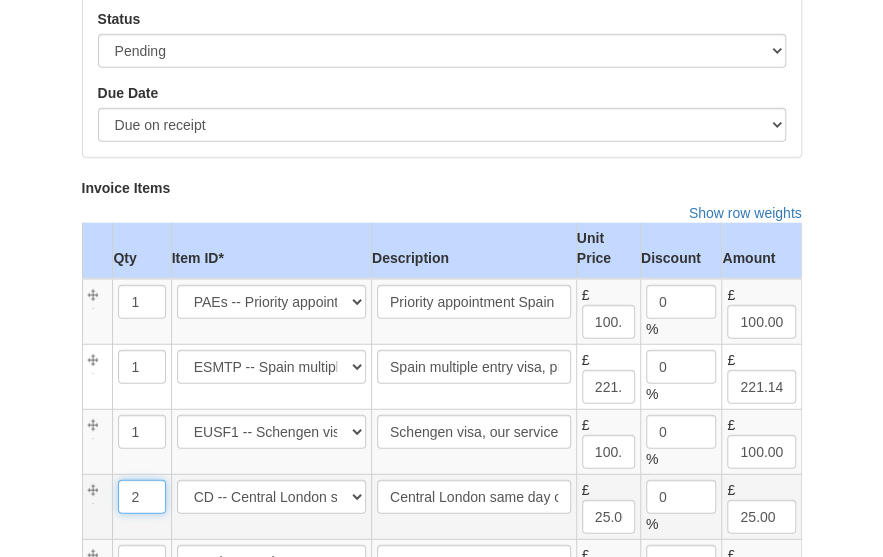 type on "2" 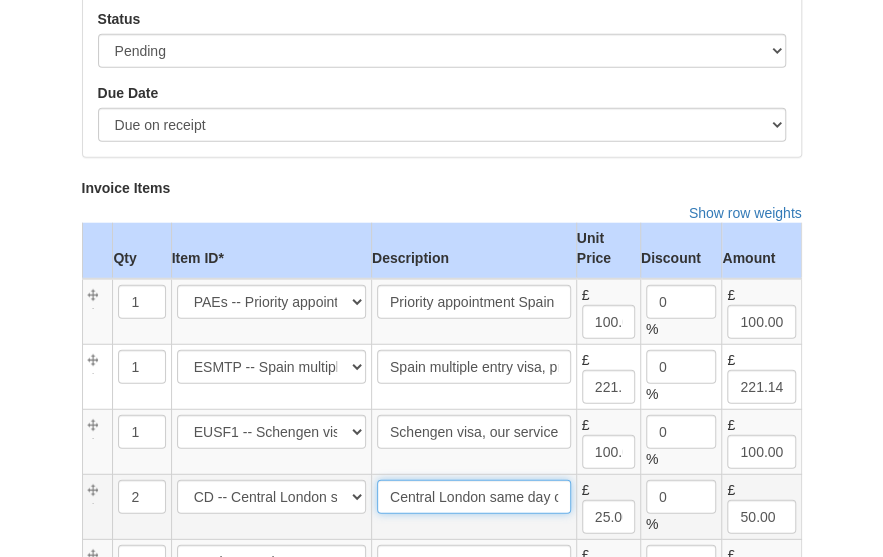 click on "Central London same day courier delivery" at bounding box center [474, 497] 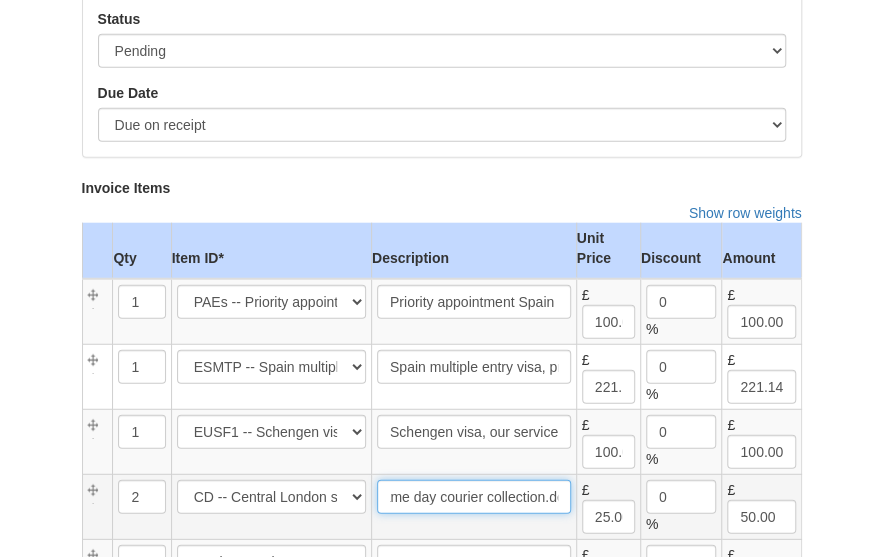 scroll, scrollTop: 0, scrollLeft: 122, axis: horizontal 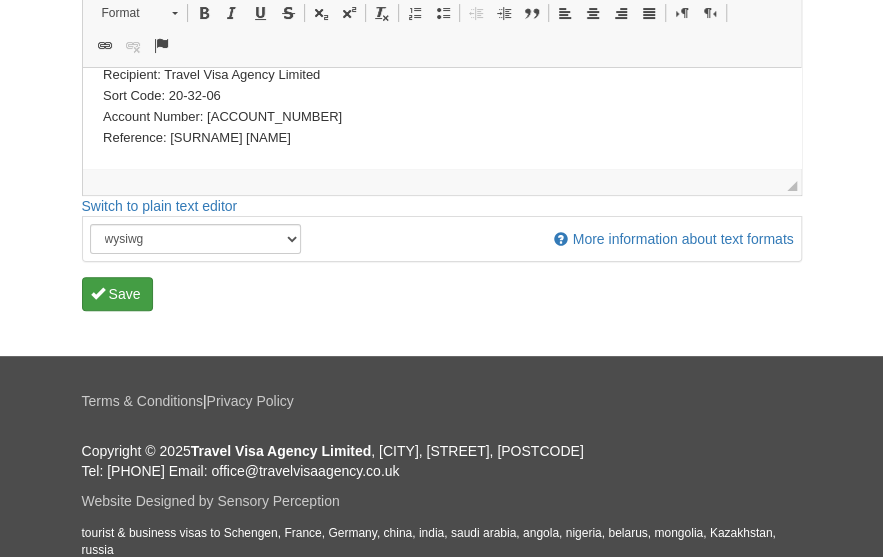 type on "Central London same day courier collection/delivery" 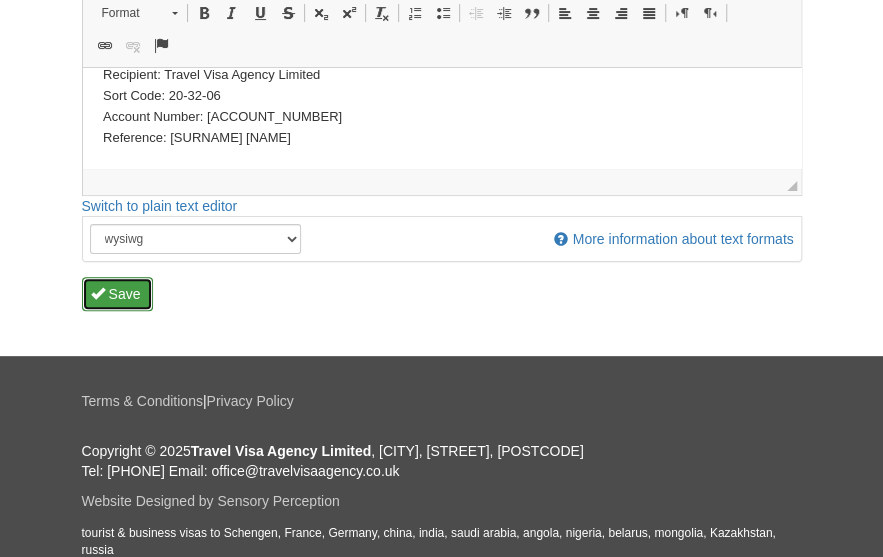 scroll, scrollTop: 0, scrollLeft: 0, axis: both 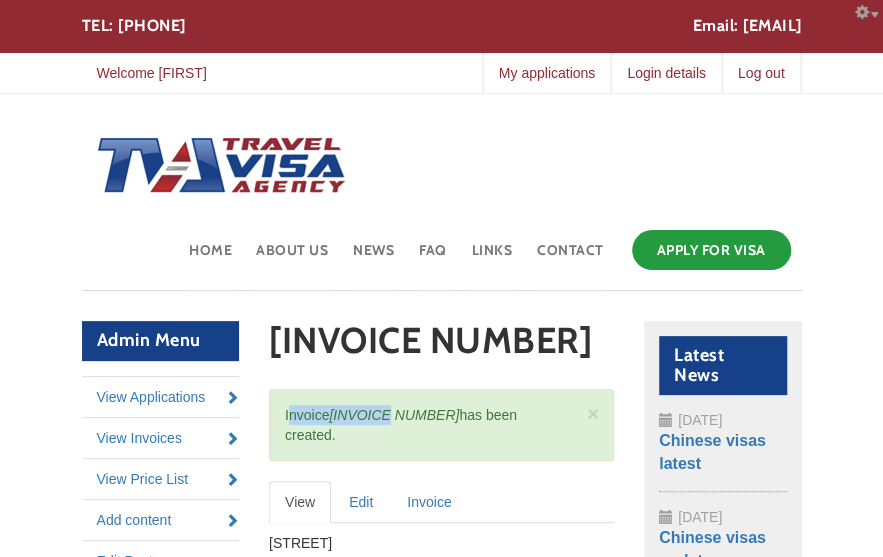 drag, startPoint x: 274, startPoint y: 415, endPoint x: 394, endPoint y: 411, distance: 120.06665 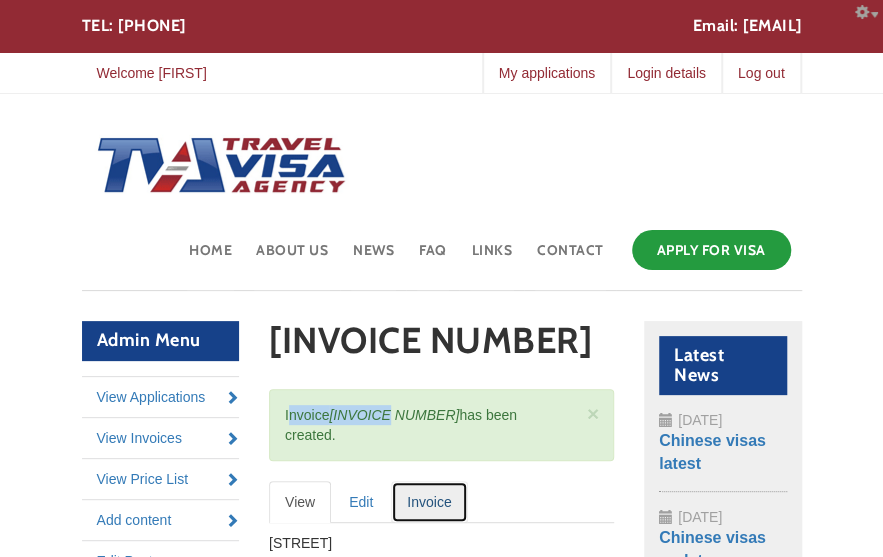 click on "Invoice" at bounding box center (429, 502) 